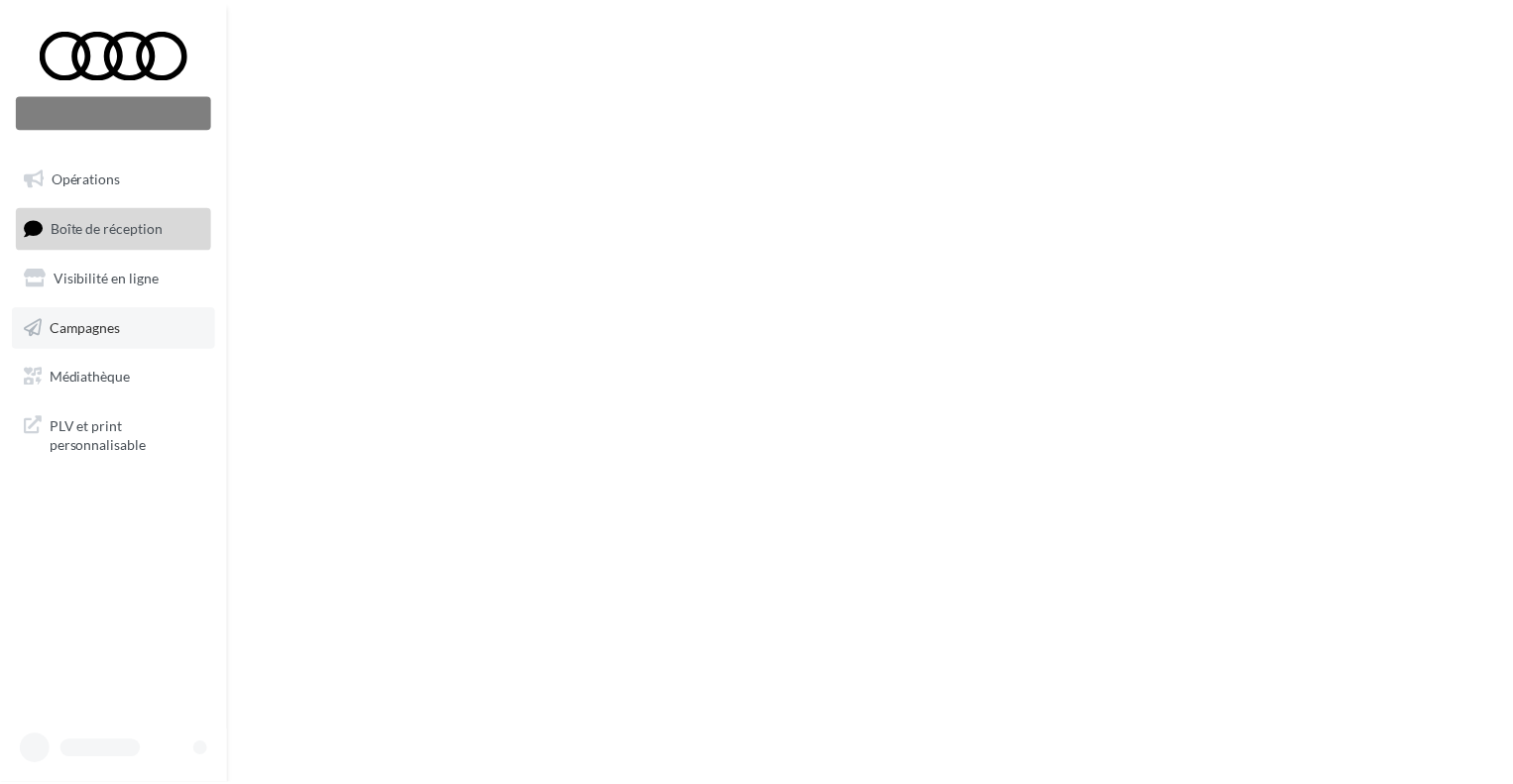 scroll, scrollTop: 0, scrollLeft: 0, axis: both 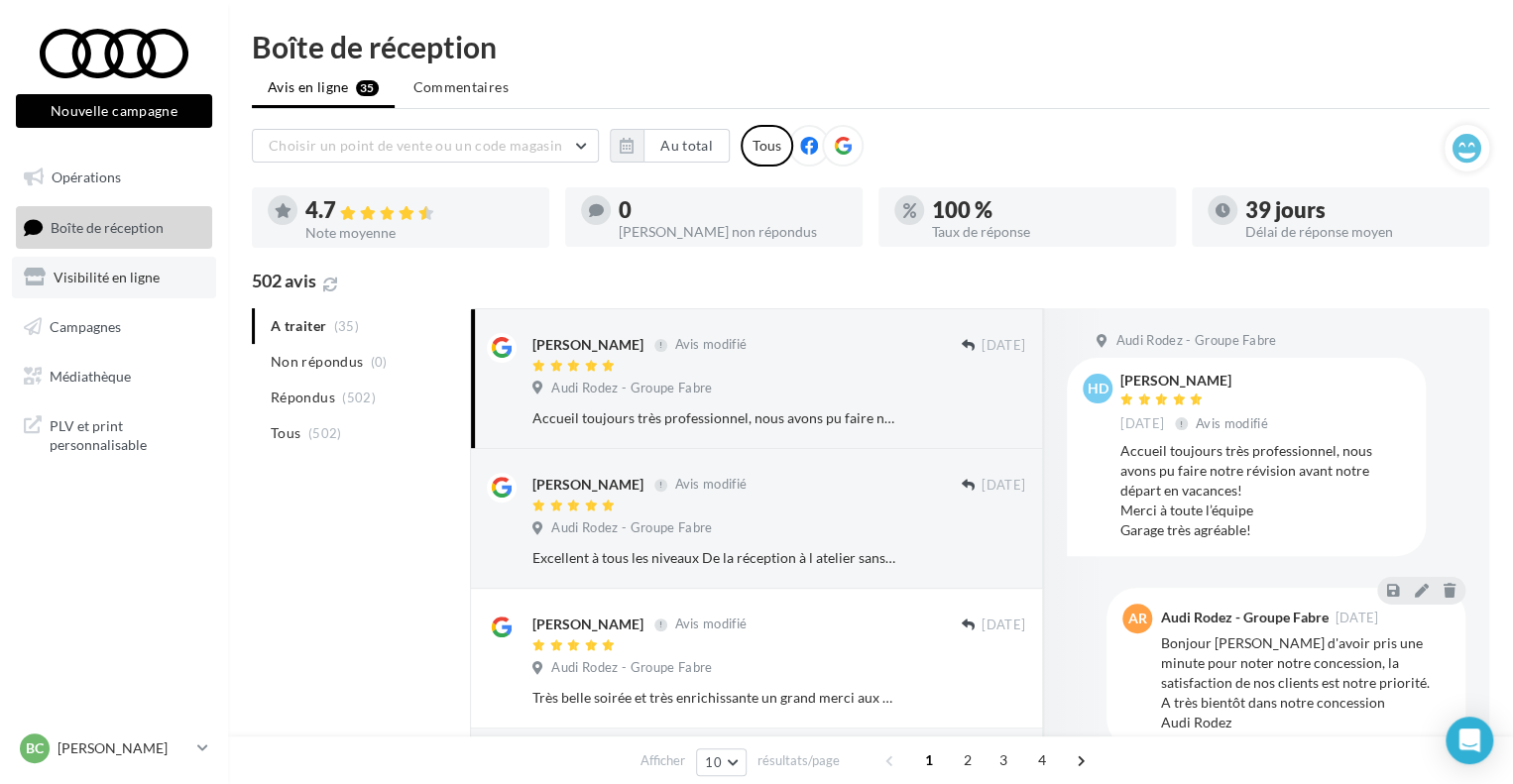 click on "Visibilité en ligne" at bounding box center (106, 277) 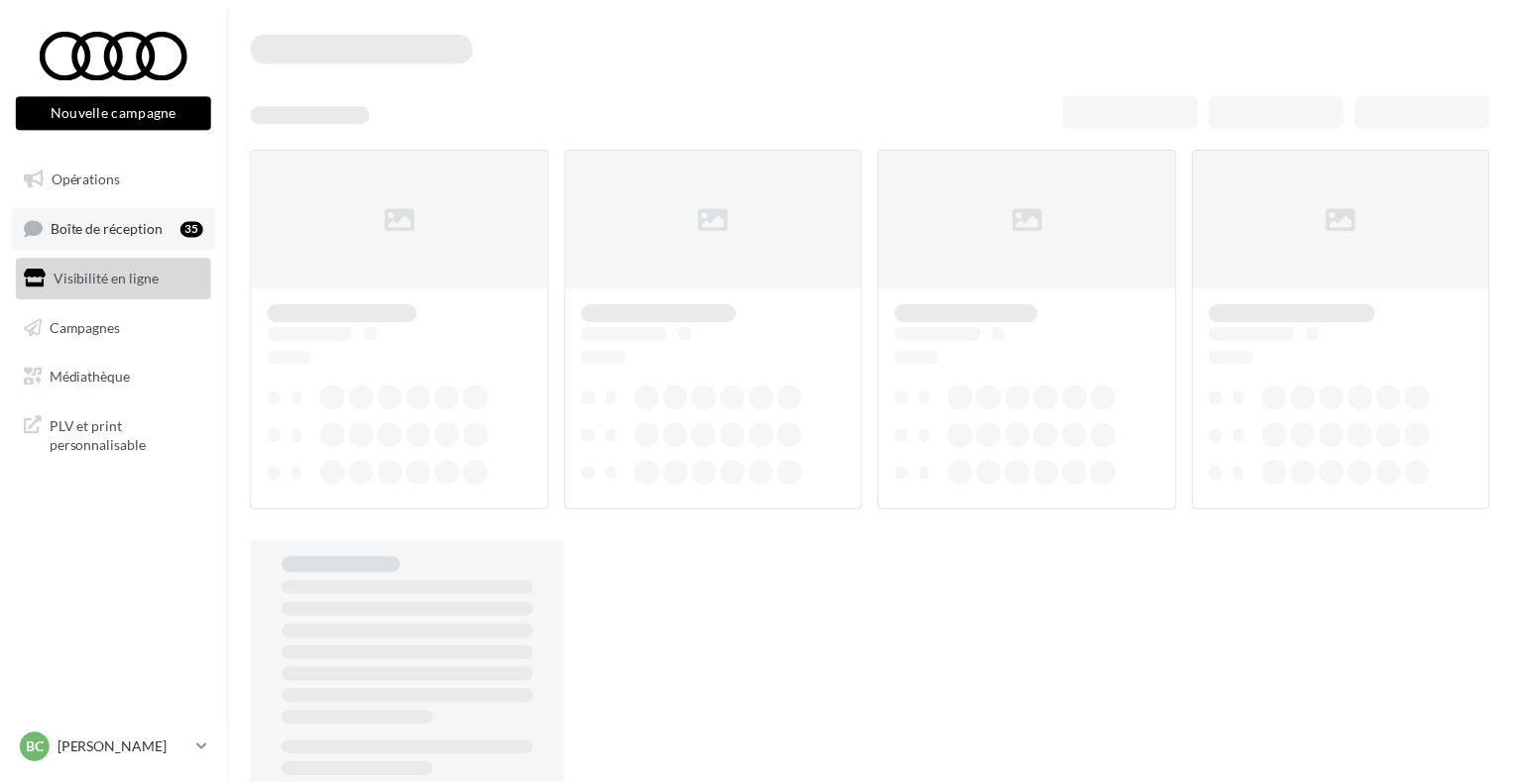 scroll, scrollTop: 0, scrollLeft: 0, axis: both 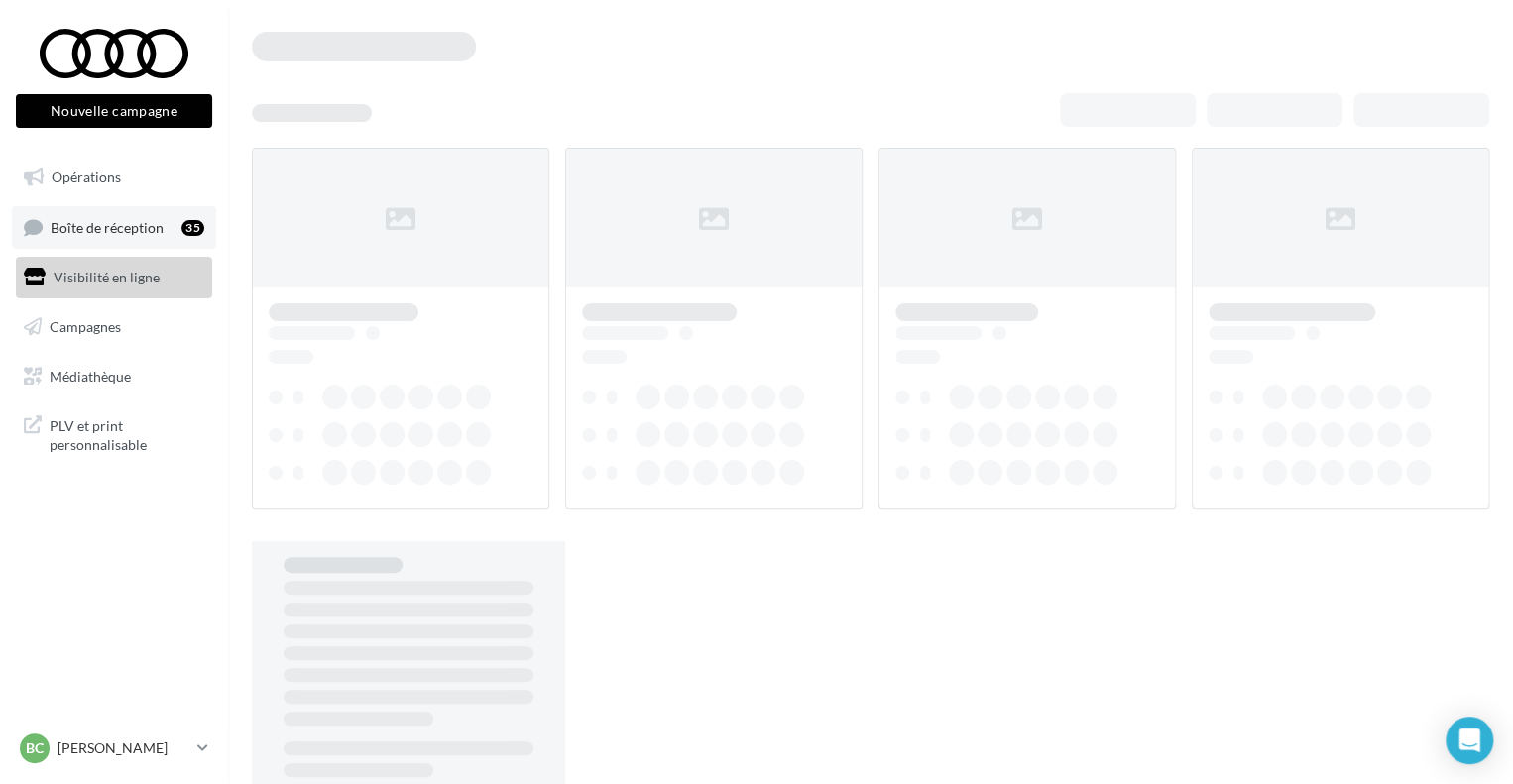 click on "Boîte de réception" at bounding box center [107, 226] 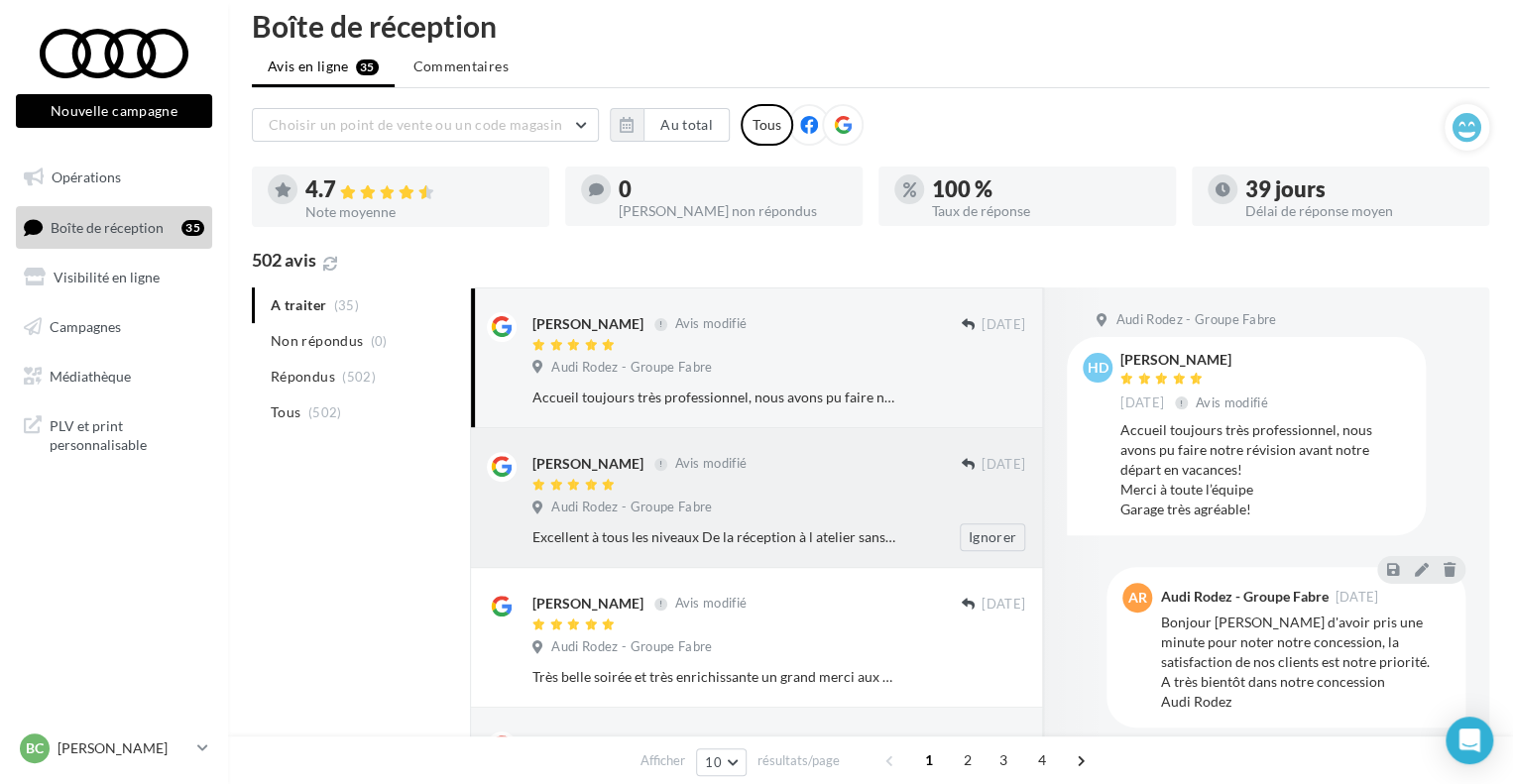 scroll, scrollTop: 0, scrollLeft: 0, axis: both 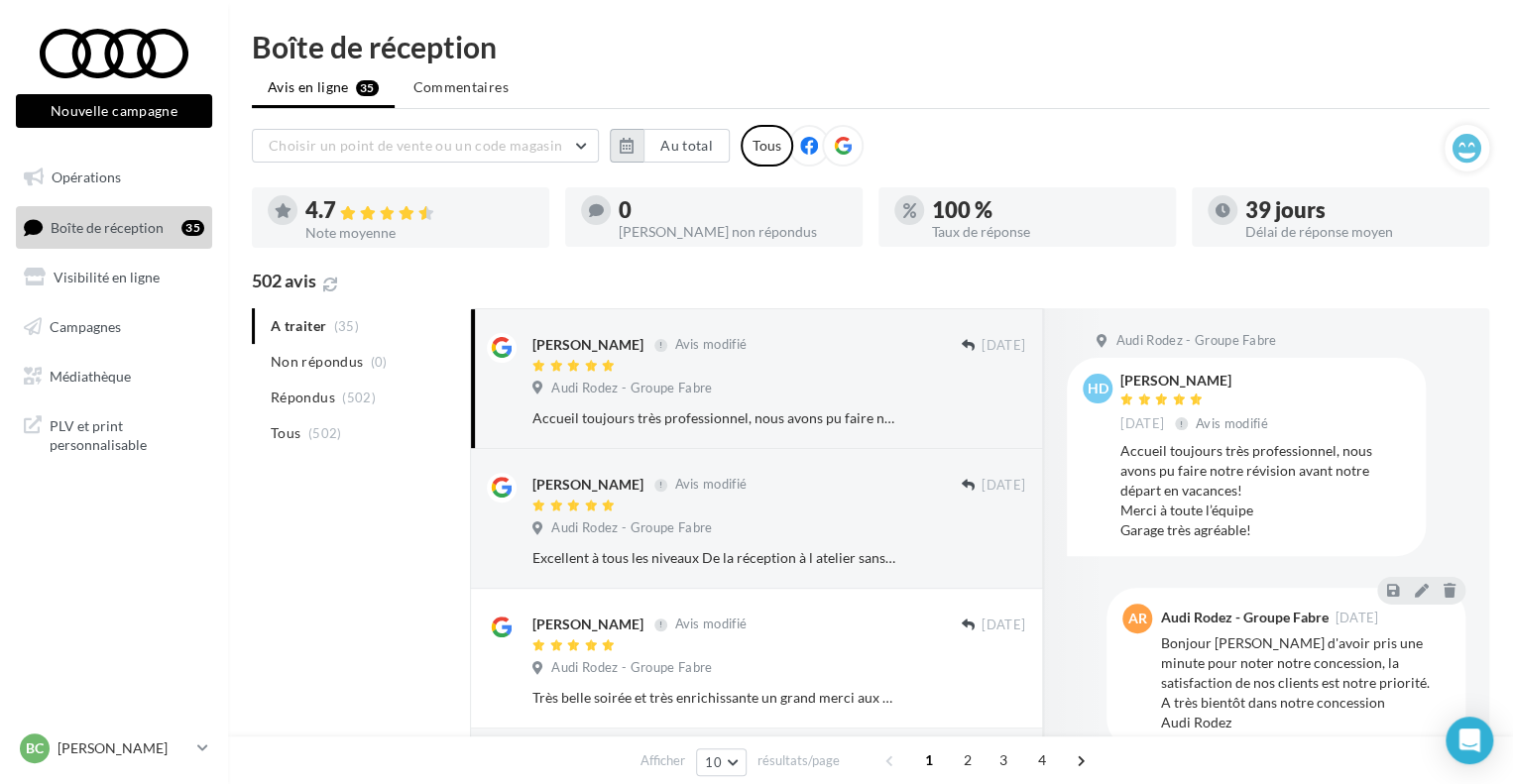 click at bounding box center (627, 146) 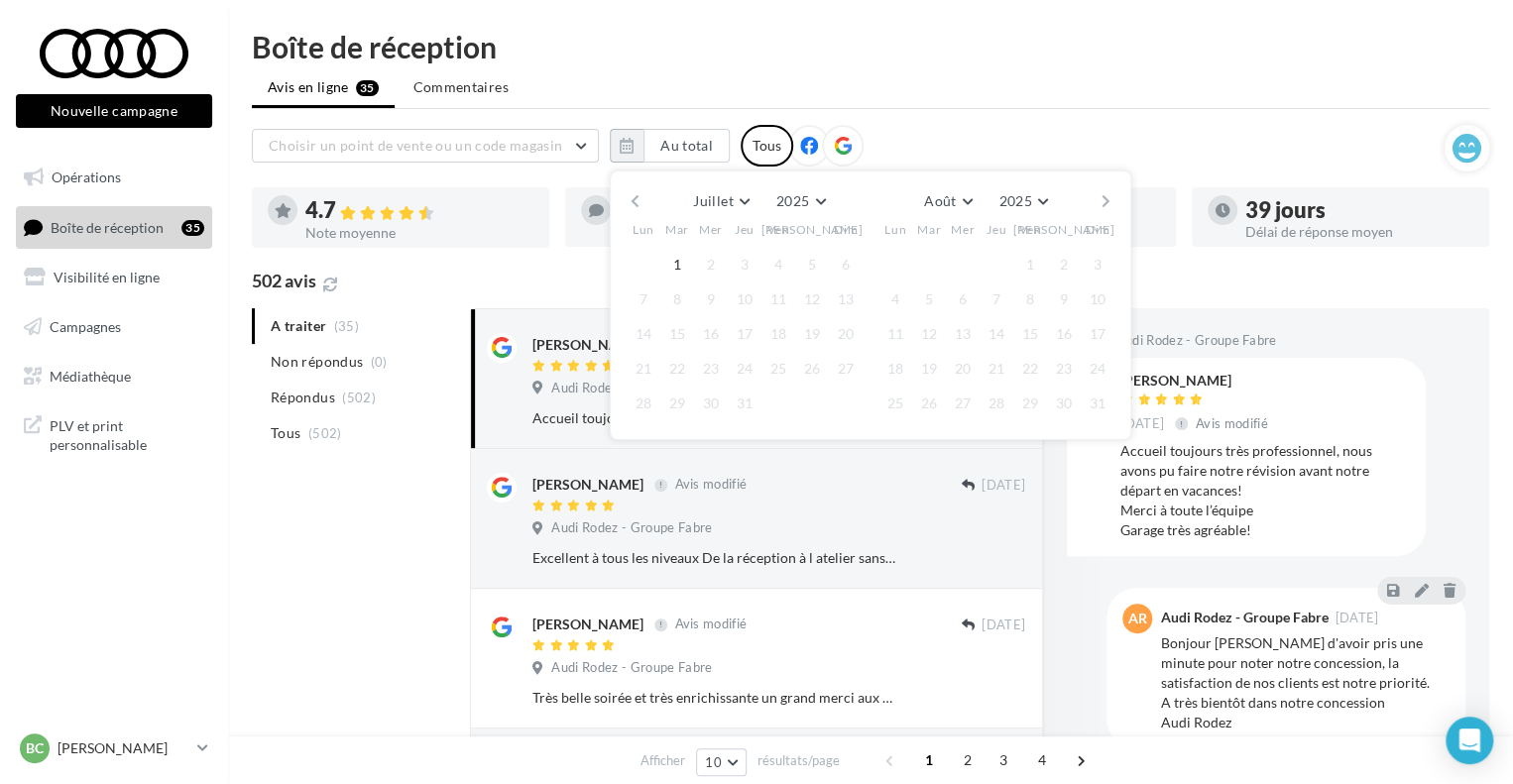 click at bounding box center [635, 201] 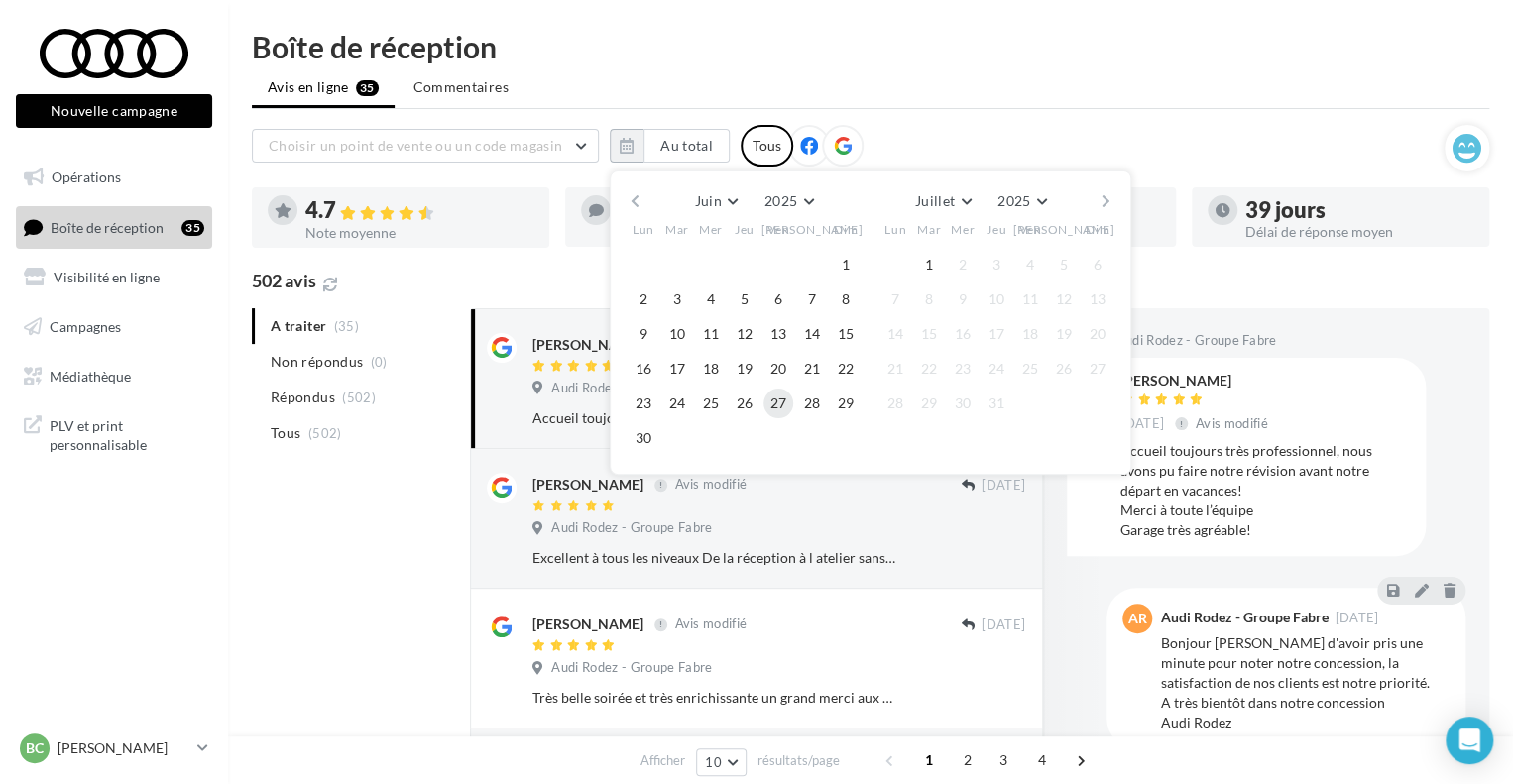 click on "27" at bounding box center [778, 403] 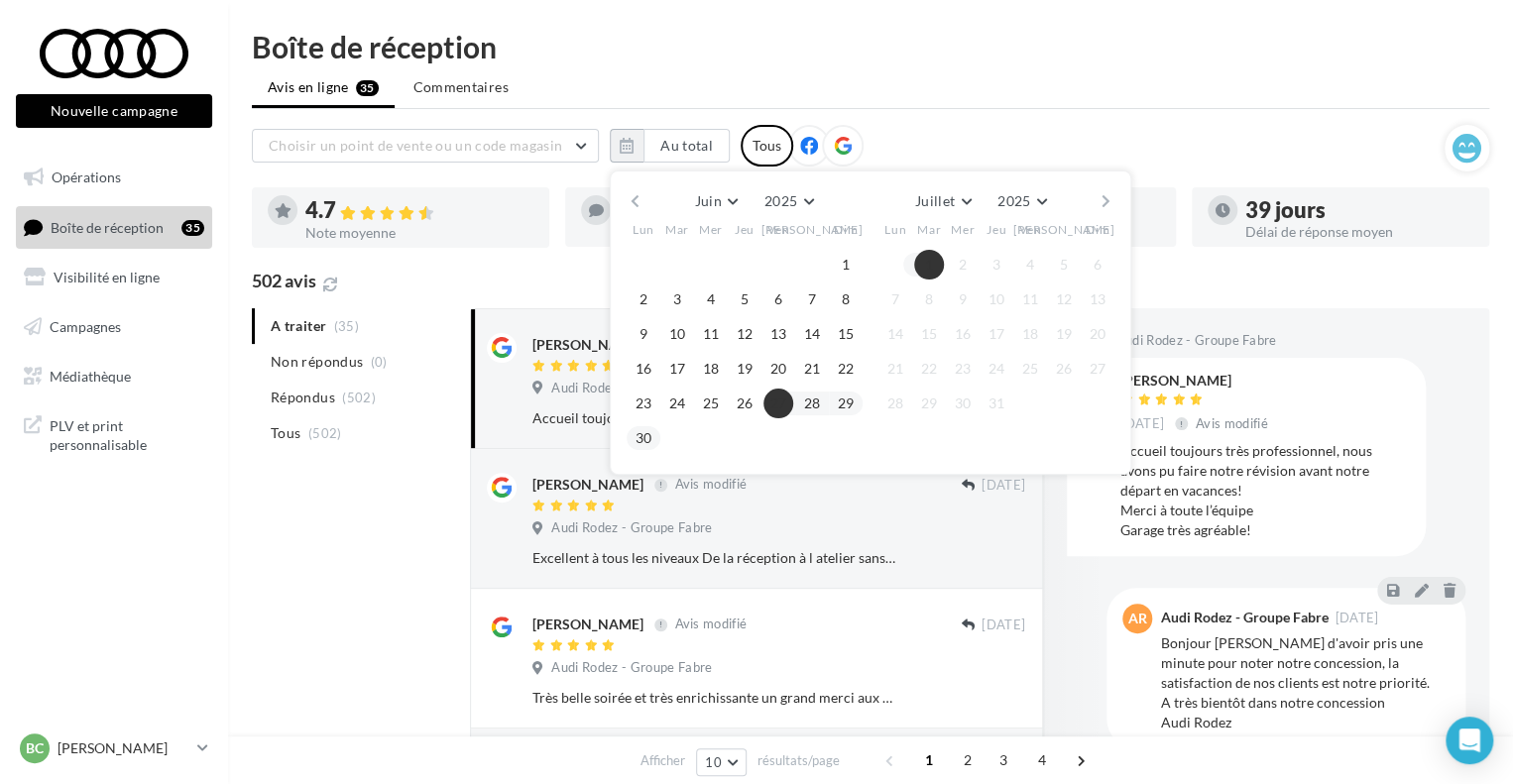 click on "1" at bounding box center [929, 265] 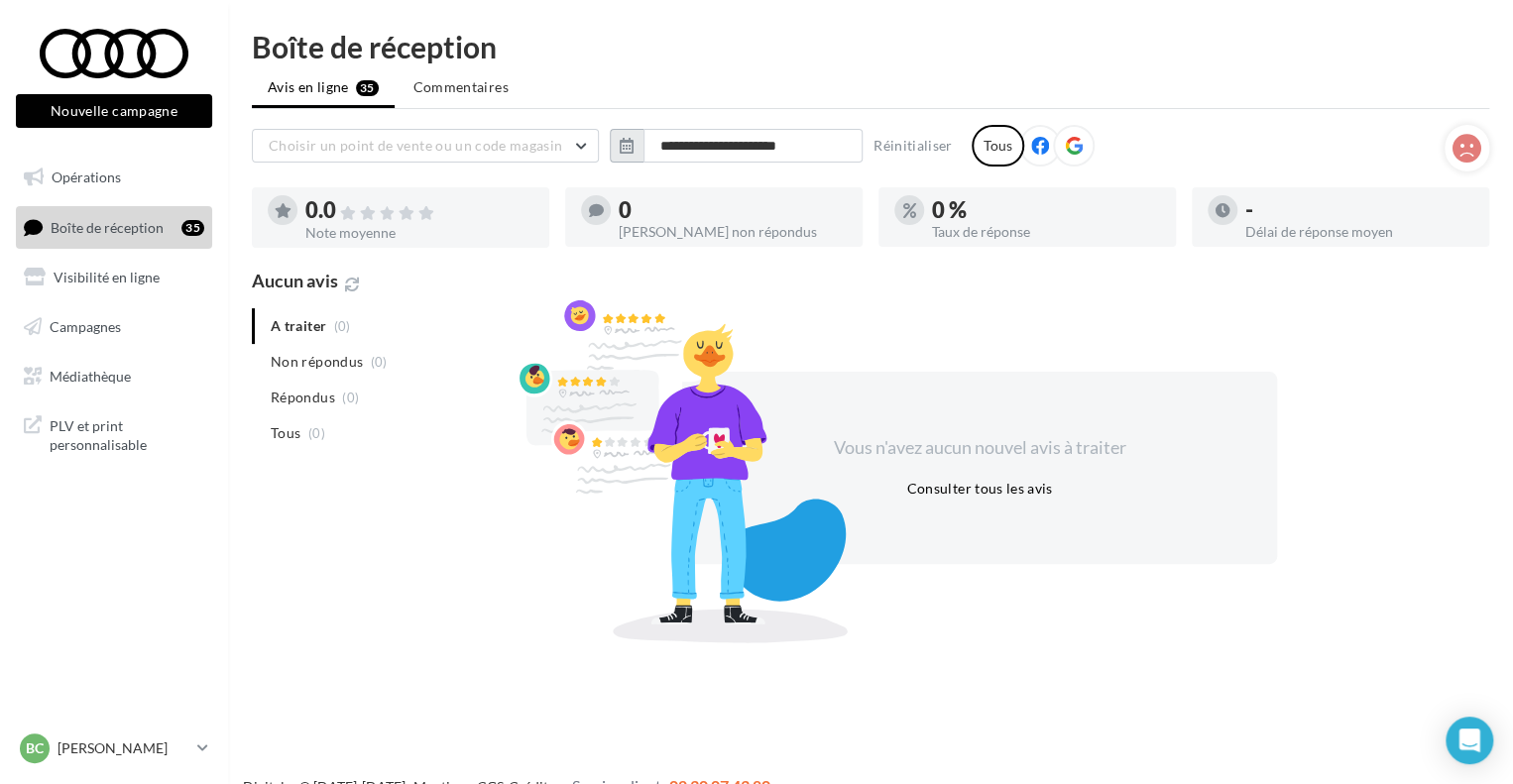 click at bounding box center (627, 146) 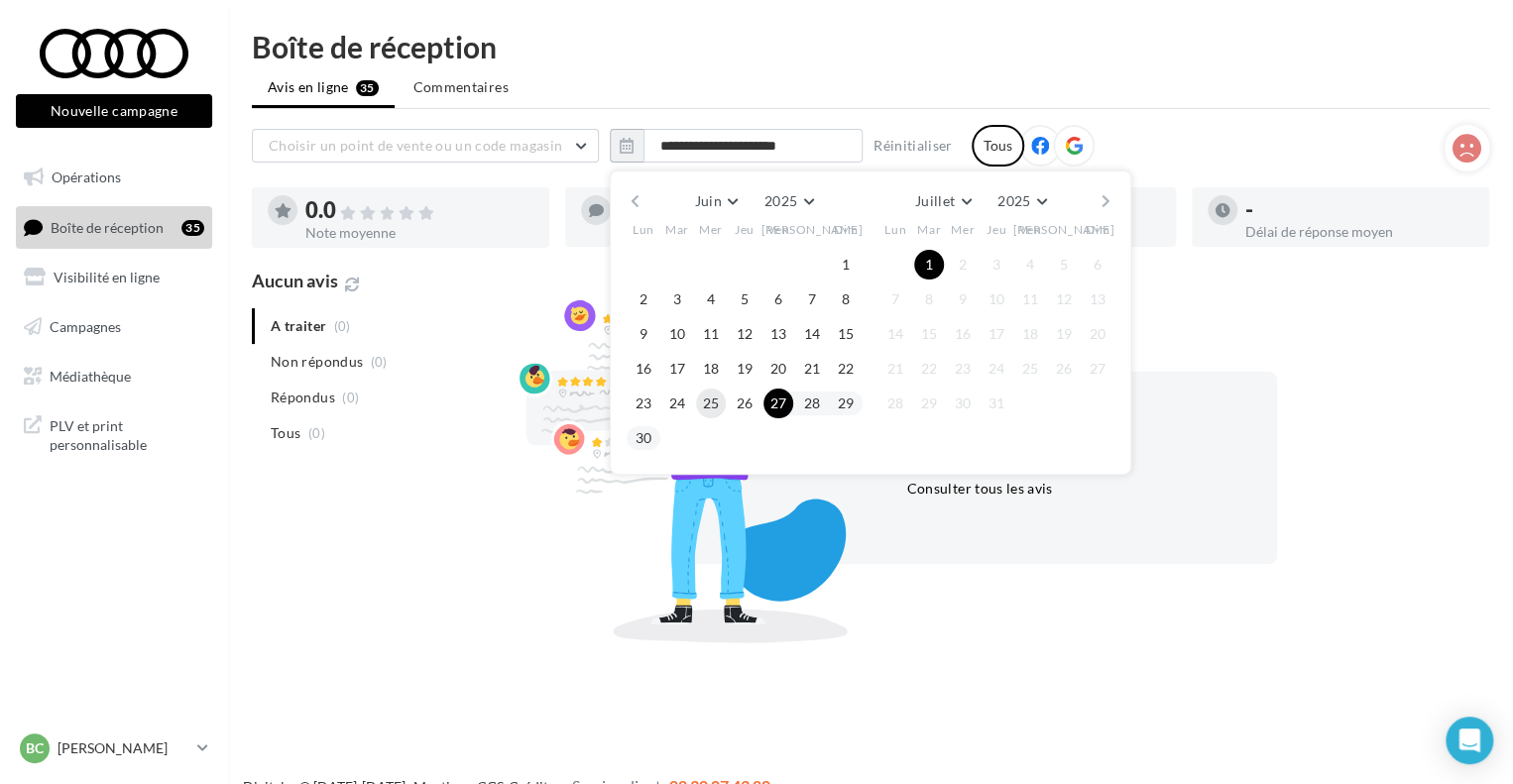 click on "25" at bounding box center (711, 403) 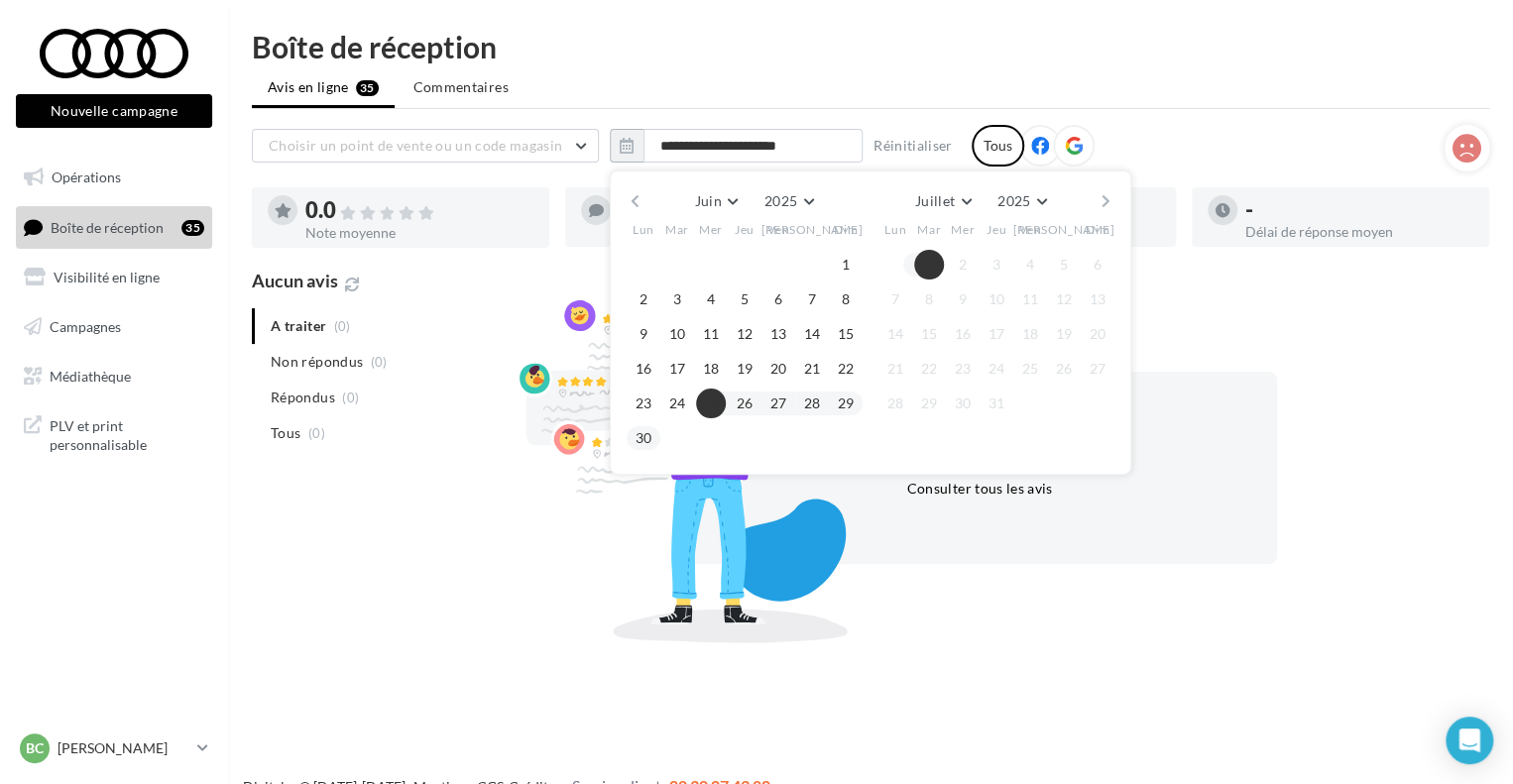 click on "1" at bounding box center [929, 265] 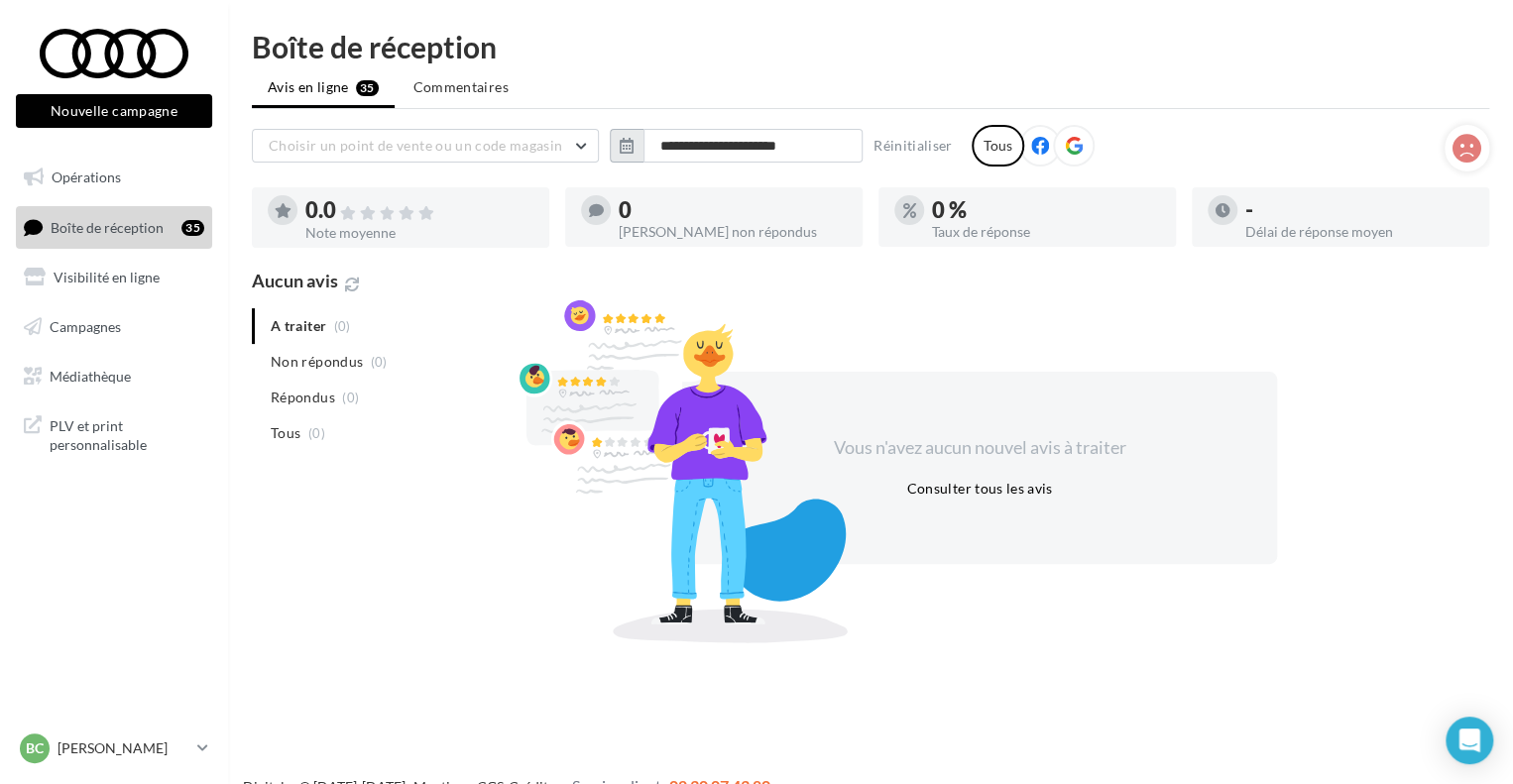 click at bounding box center [627, 146] 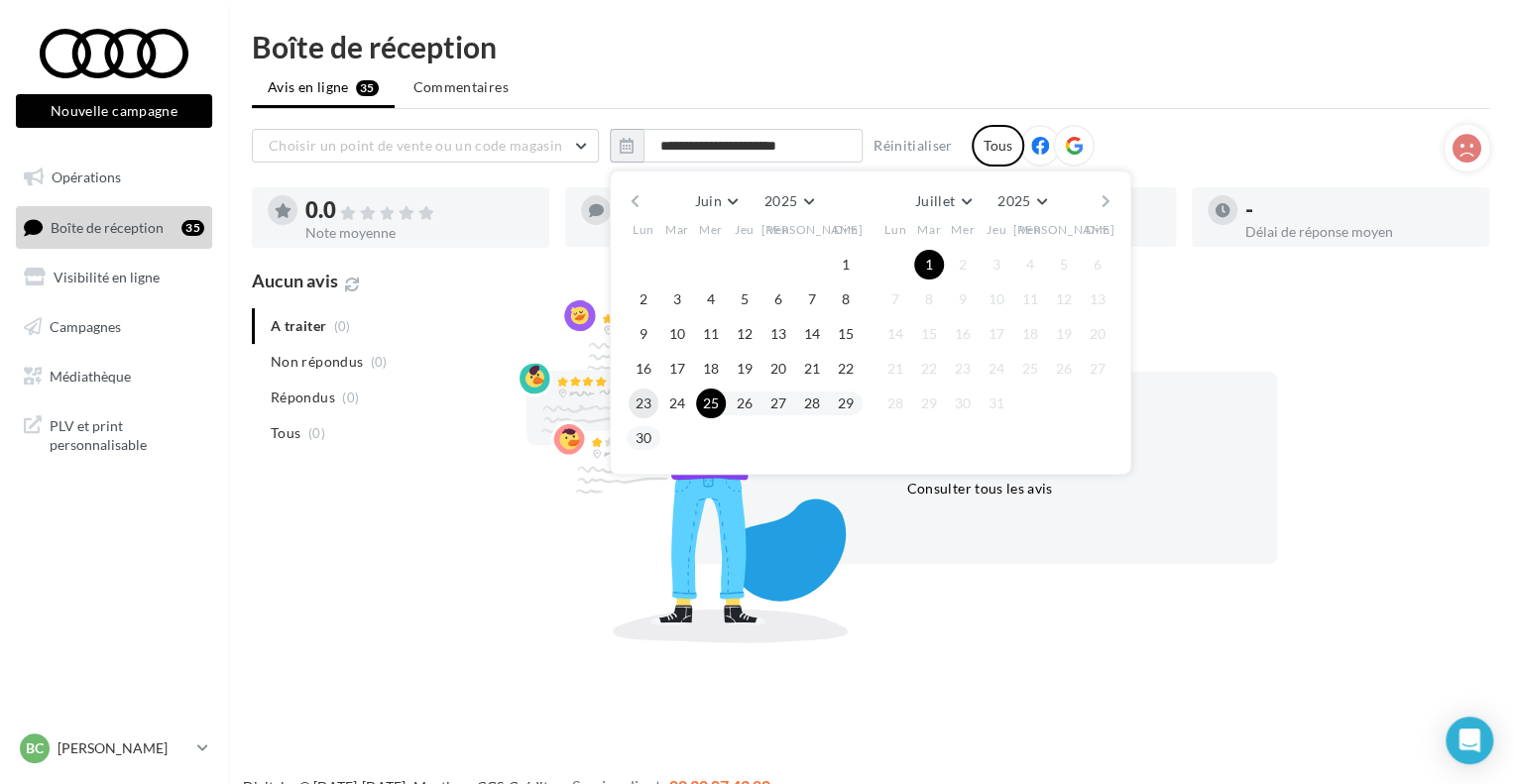 click on "23" at bounding box center (643, 403) 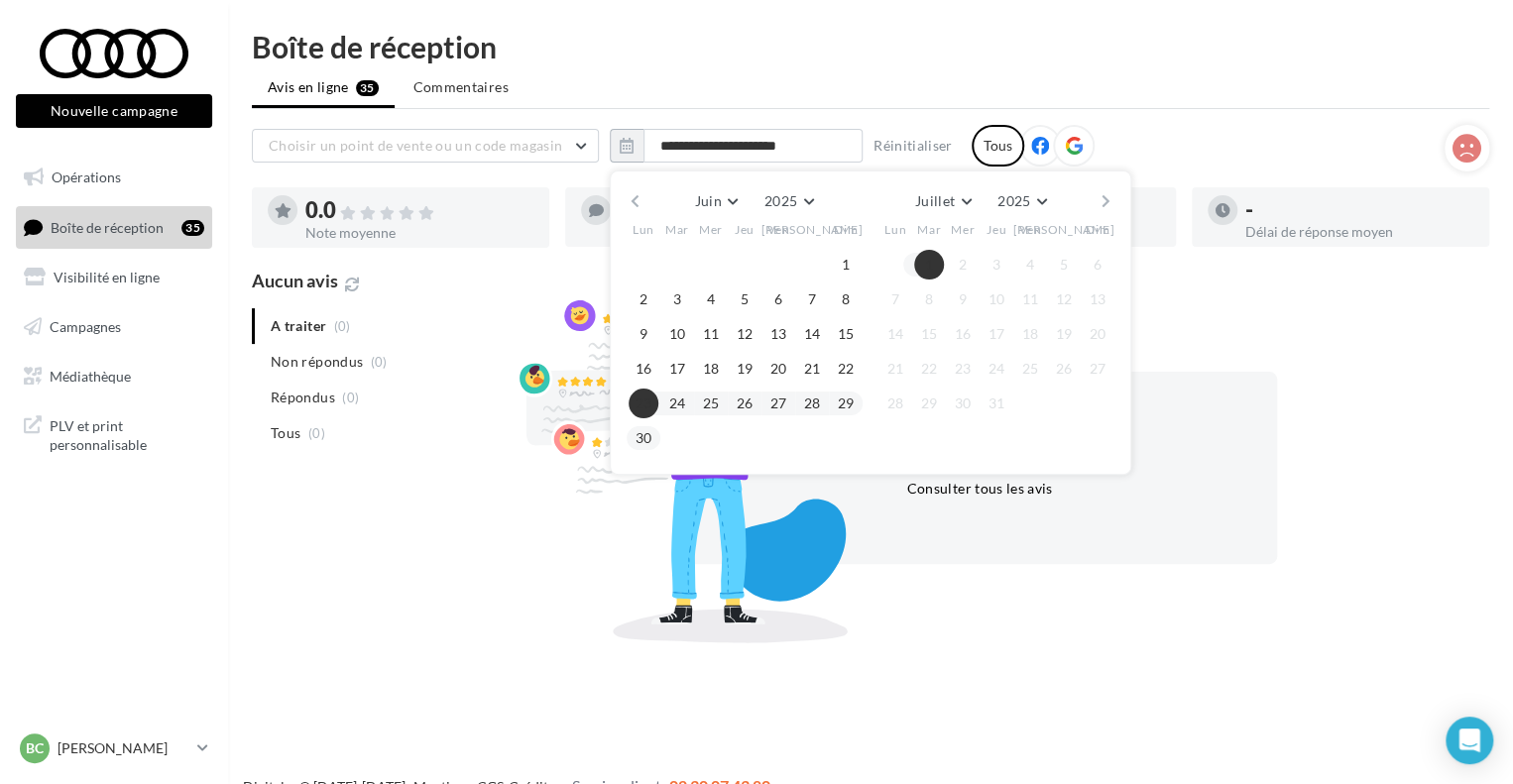 click on "1" at bounding box center (929, 265) 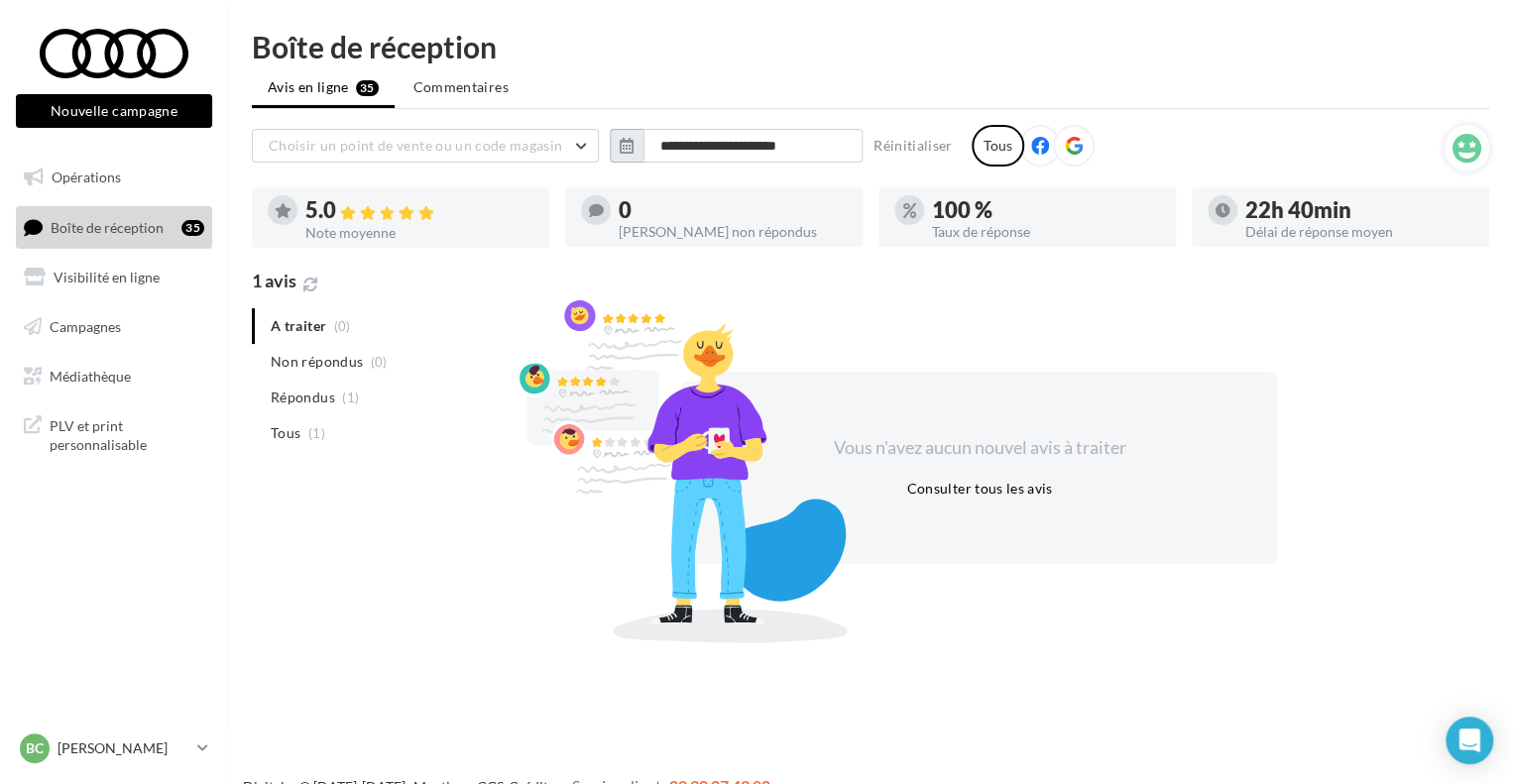 click at bounding box center (627, 146) 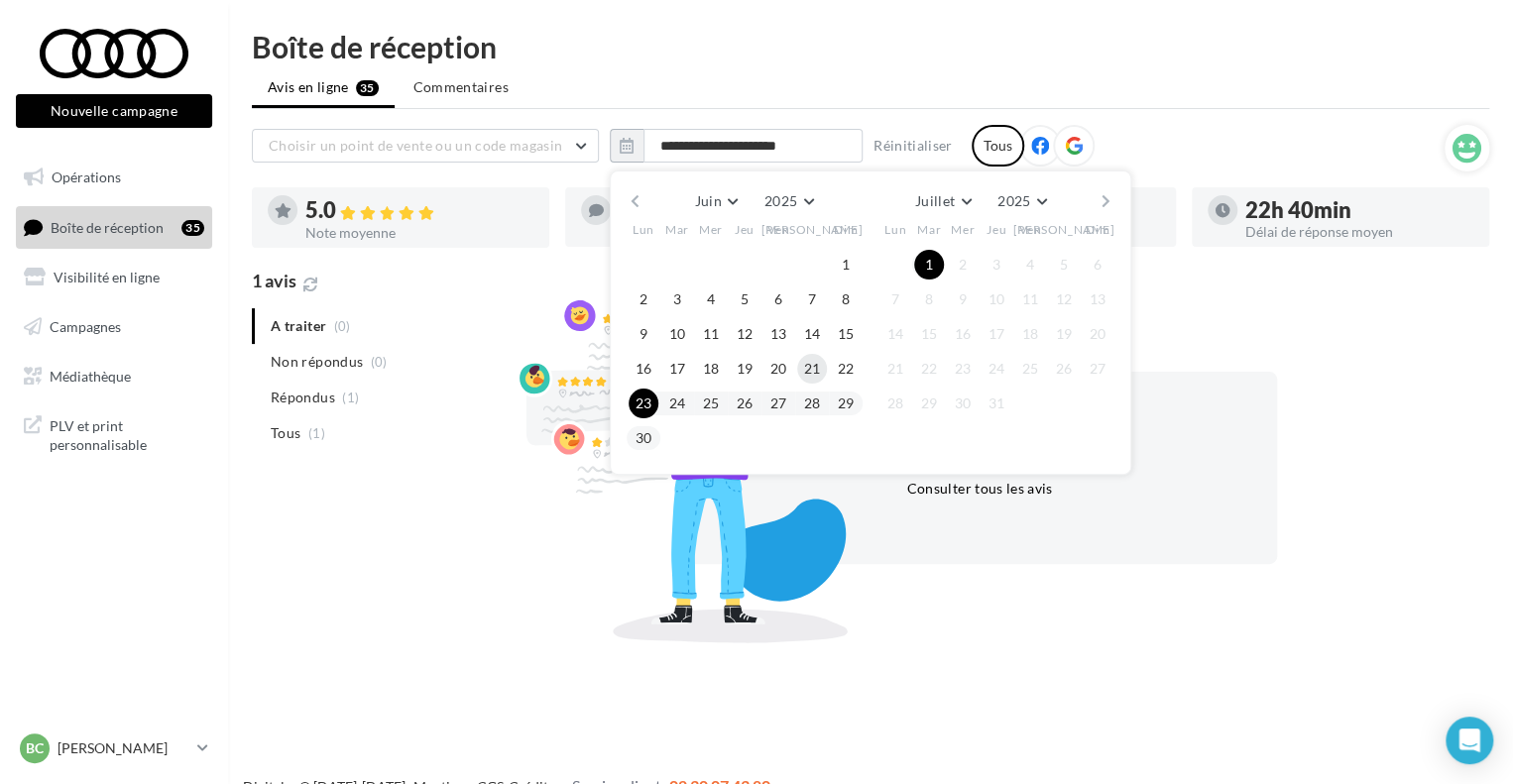 click on "21" at bounding box center [812, 369] 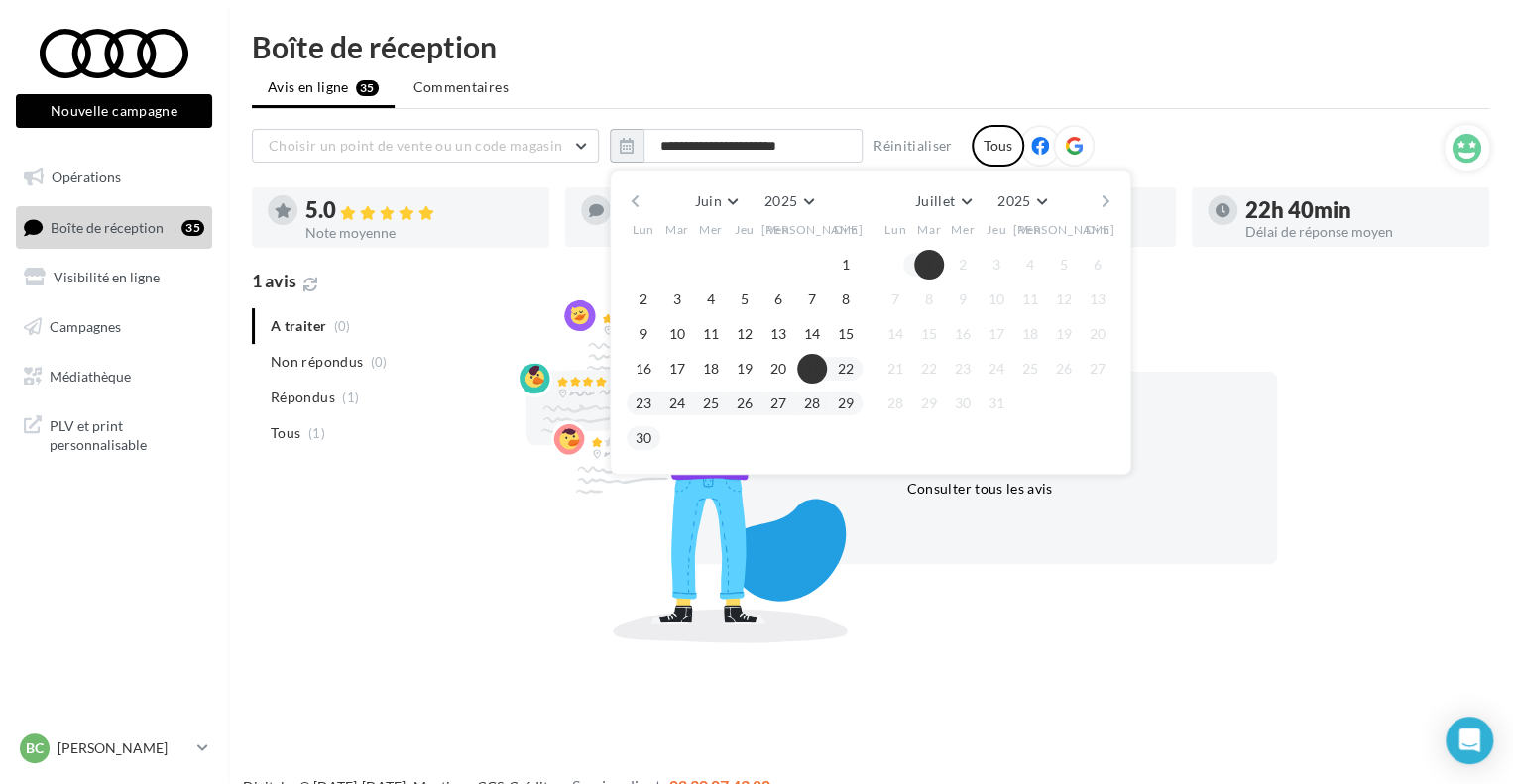 click on "1" at bounding box center [929, 265] 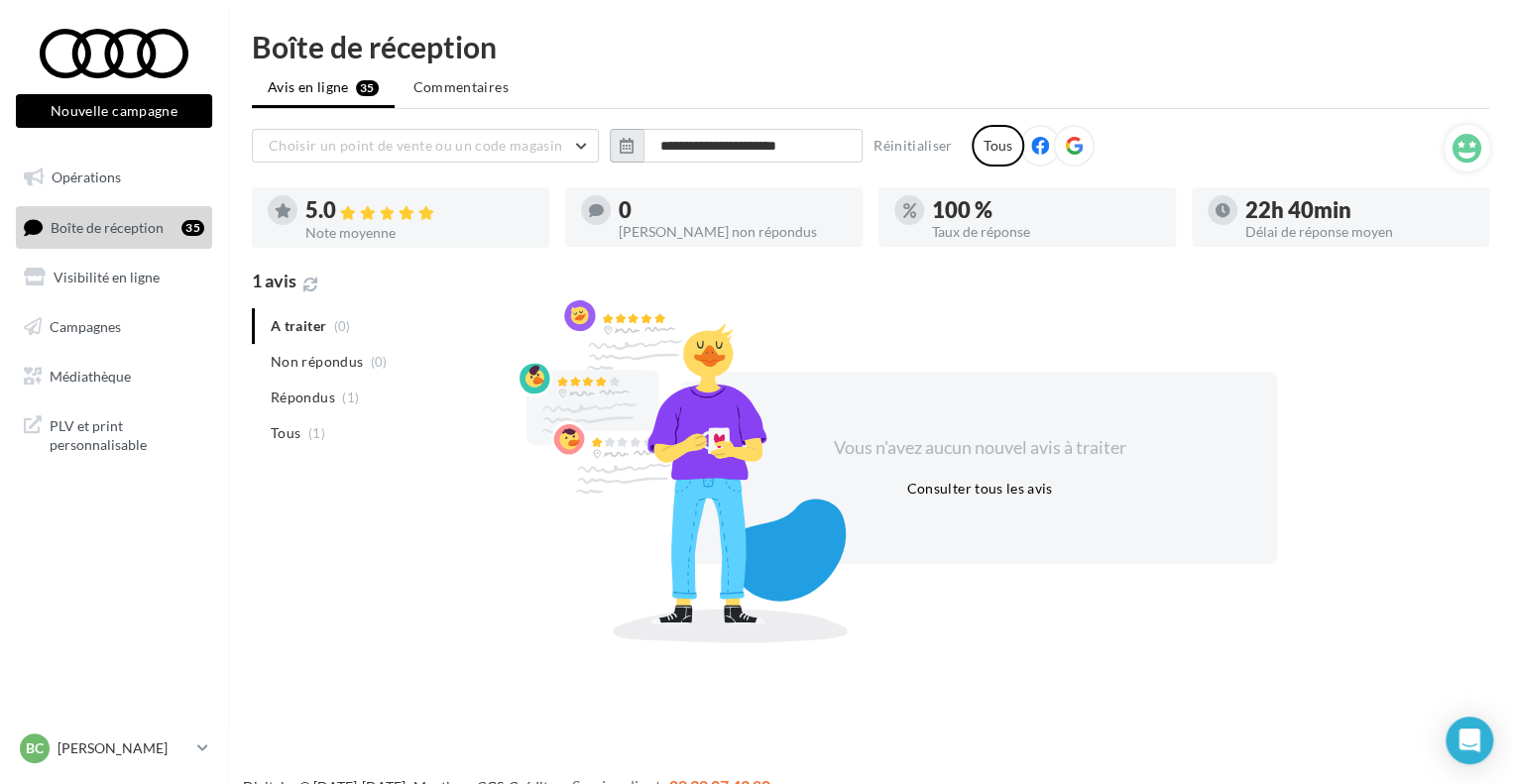 click at bounding box center [627, 146] 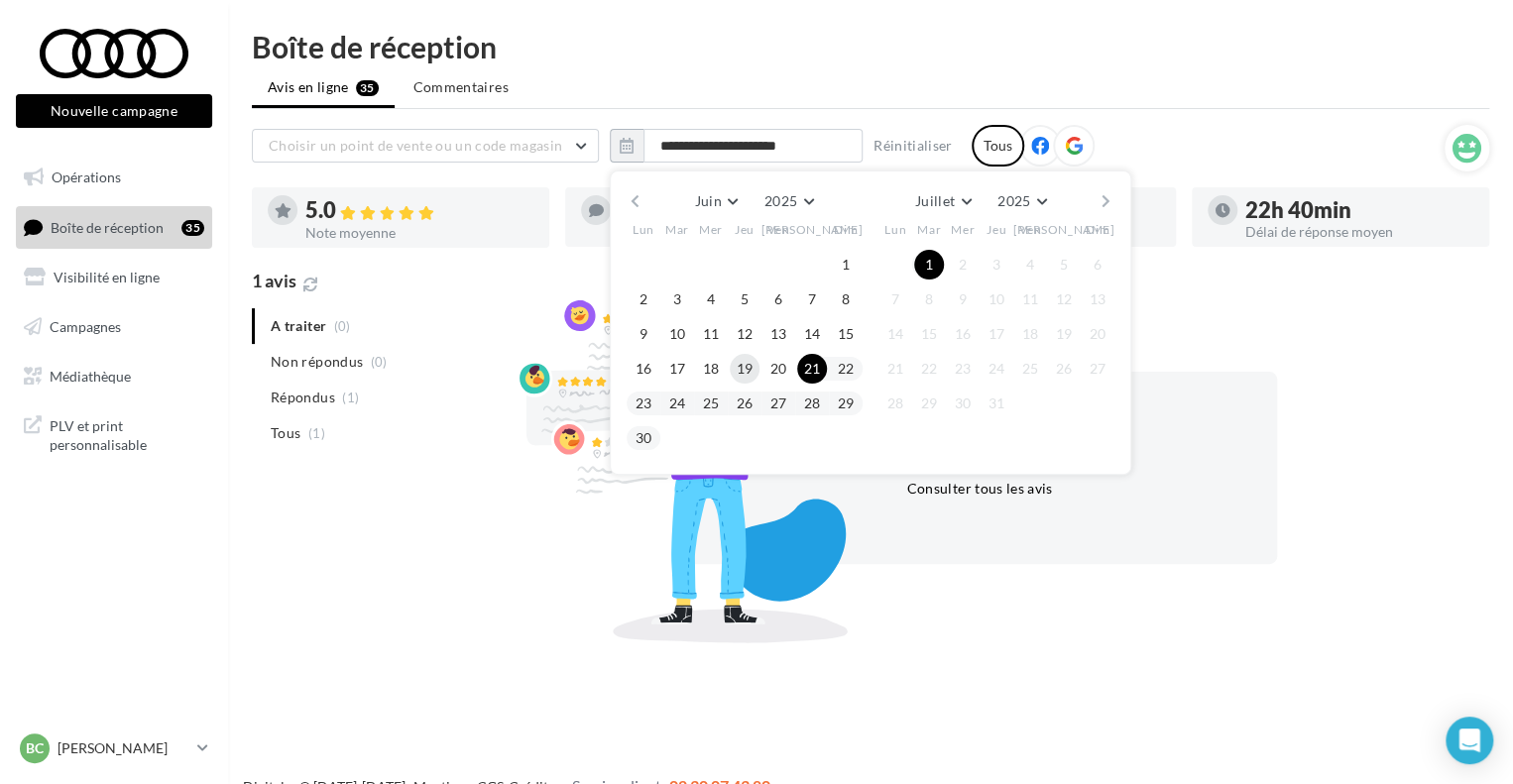 click on "19" at bounding box center [745, 369] 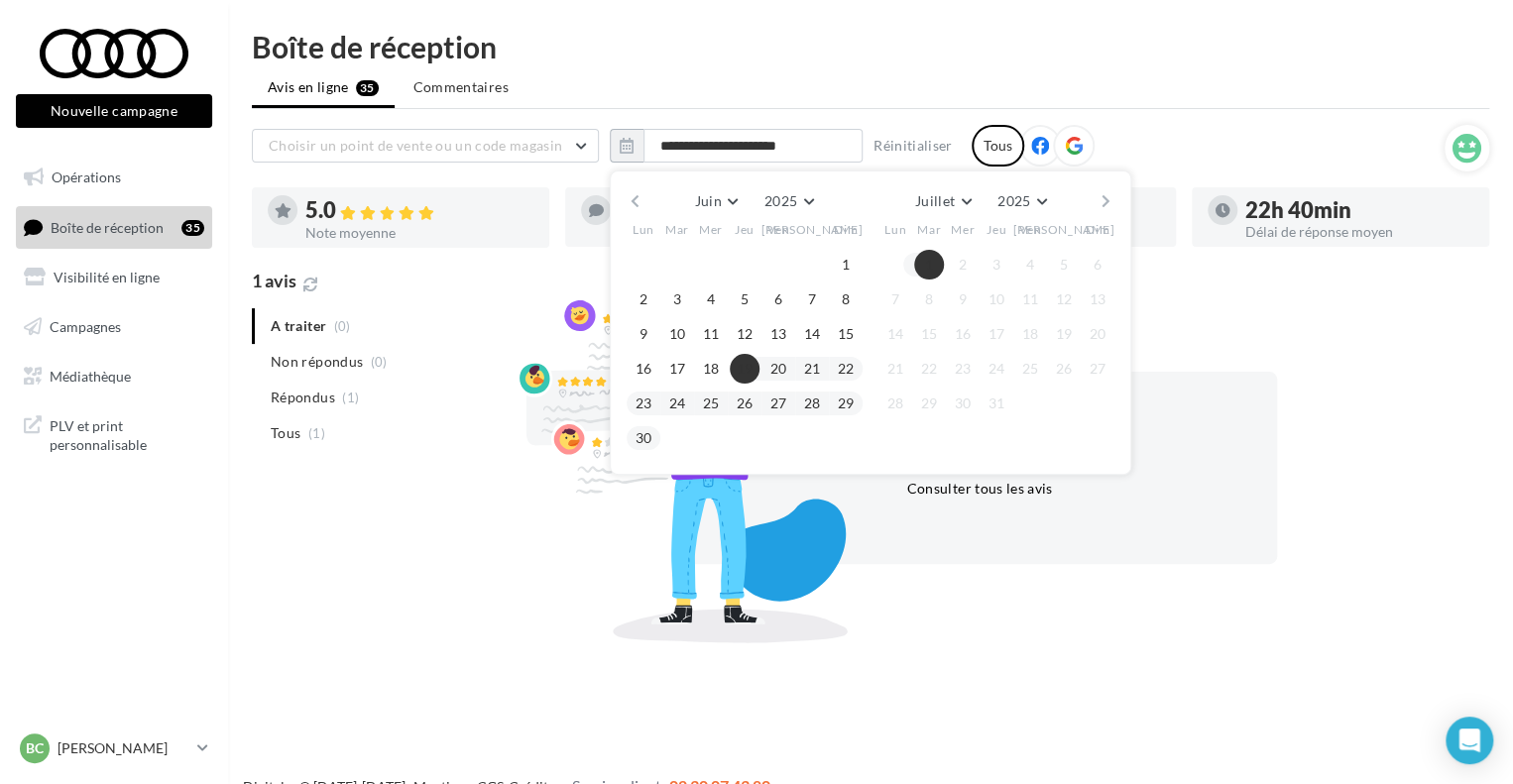 click on "1" at bounding box center (929, 265) 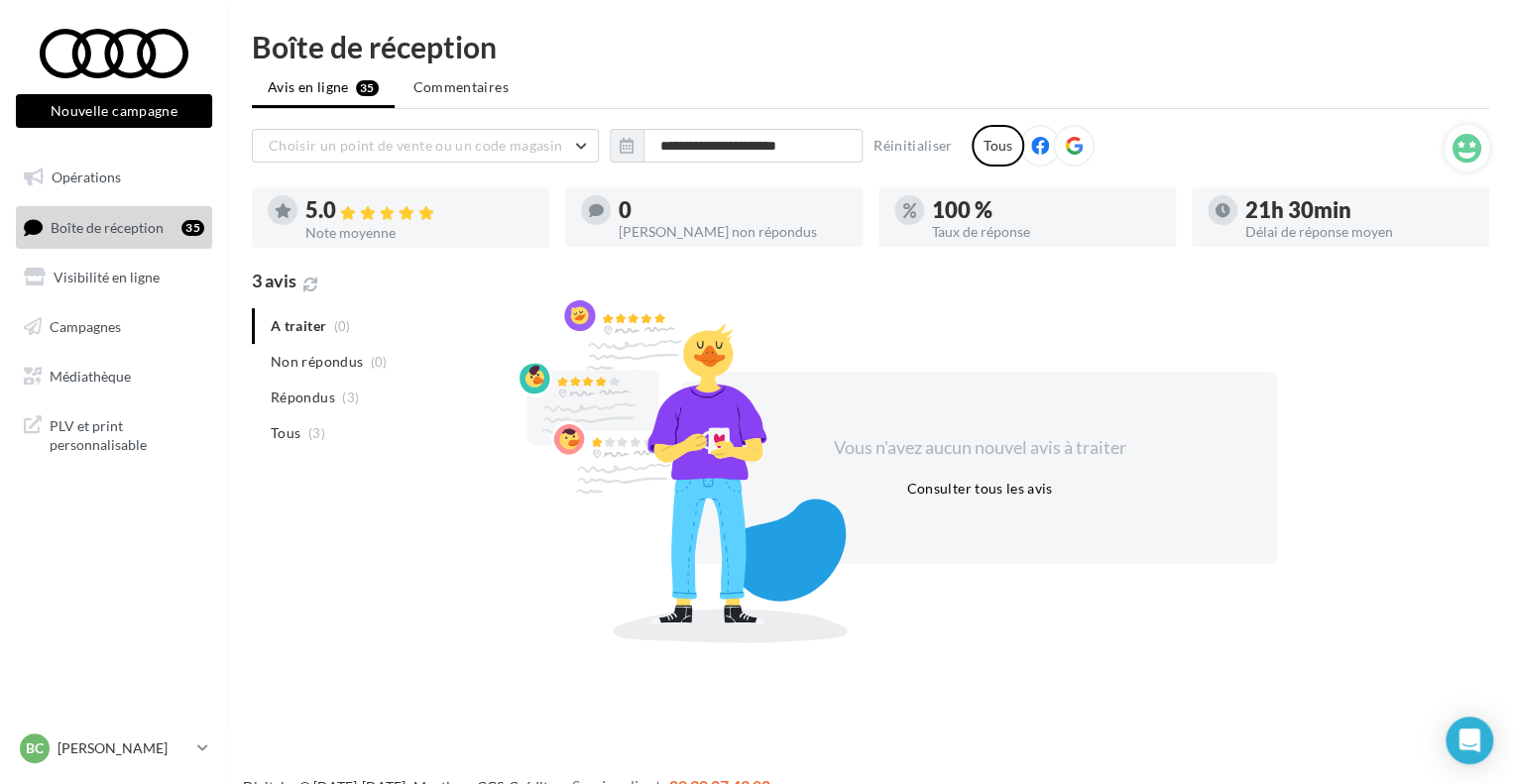 click on "Répondus
(3)" at bounding box center (357, 397) 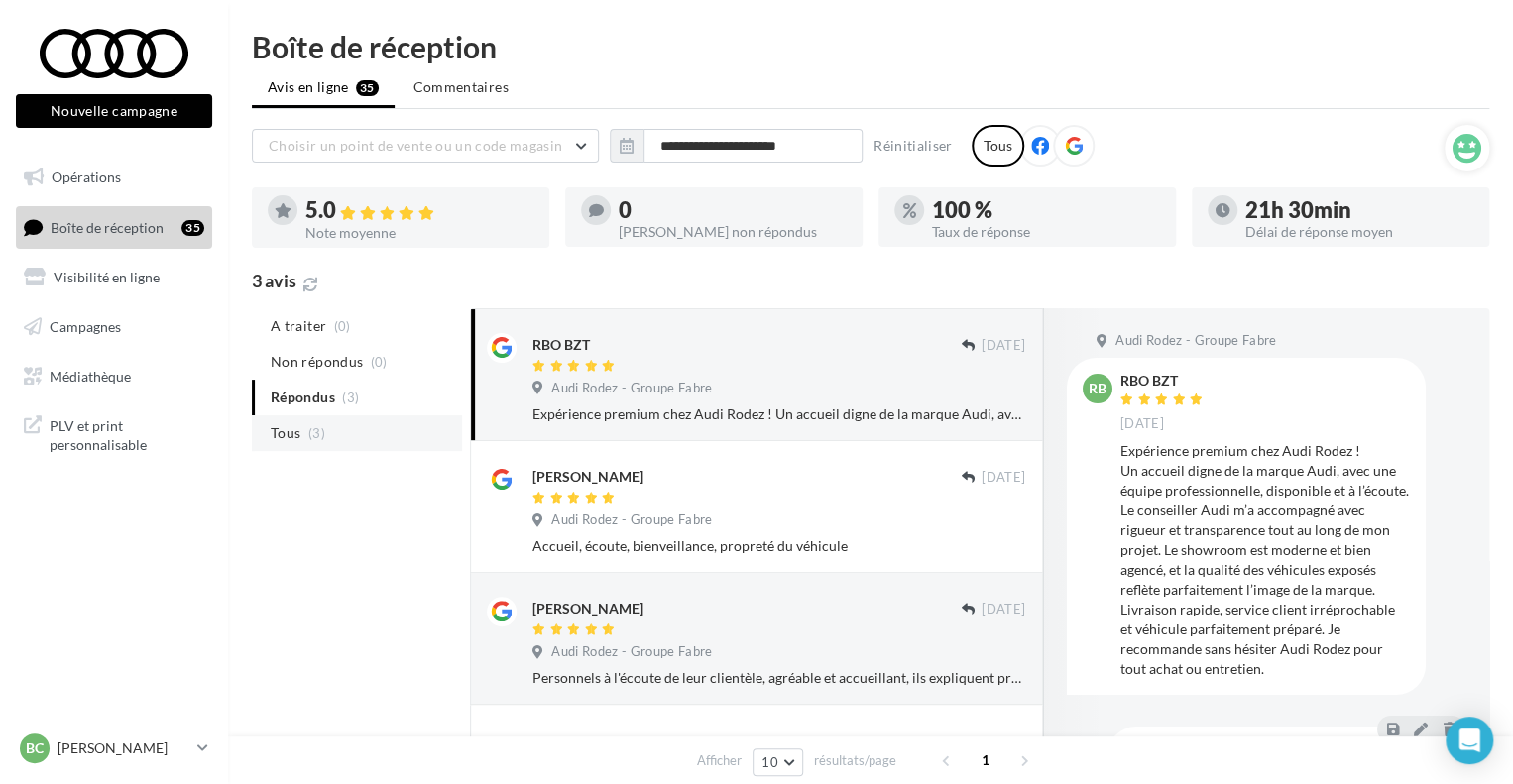 click on "Tous
(3)" at bounding box center [357, 433] 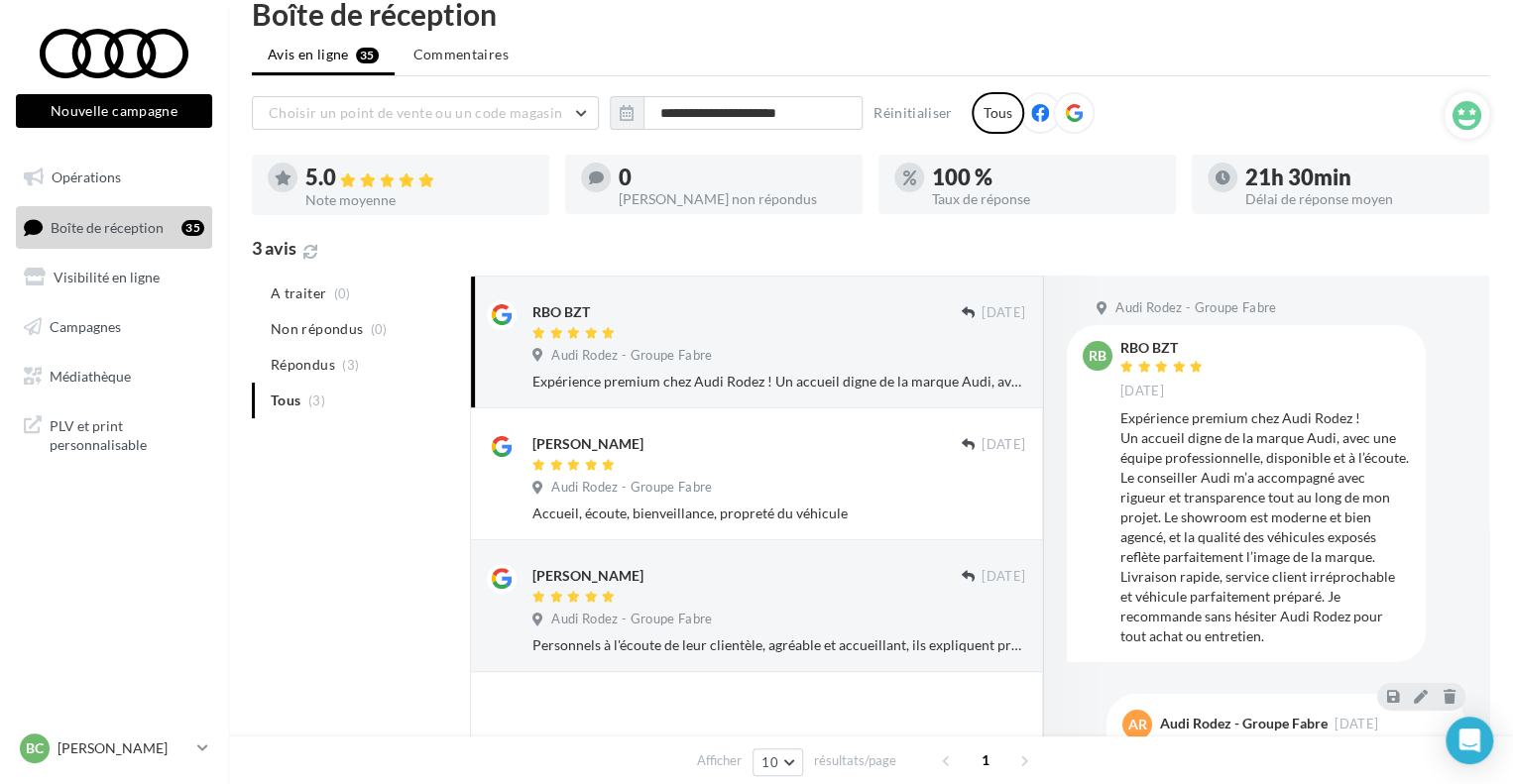 scroll, scrollTop: 0, scrollLeft: 0, axis: both 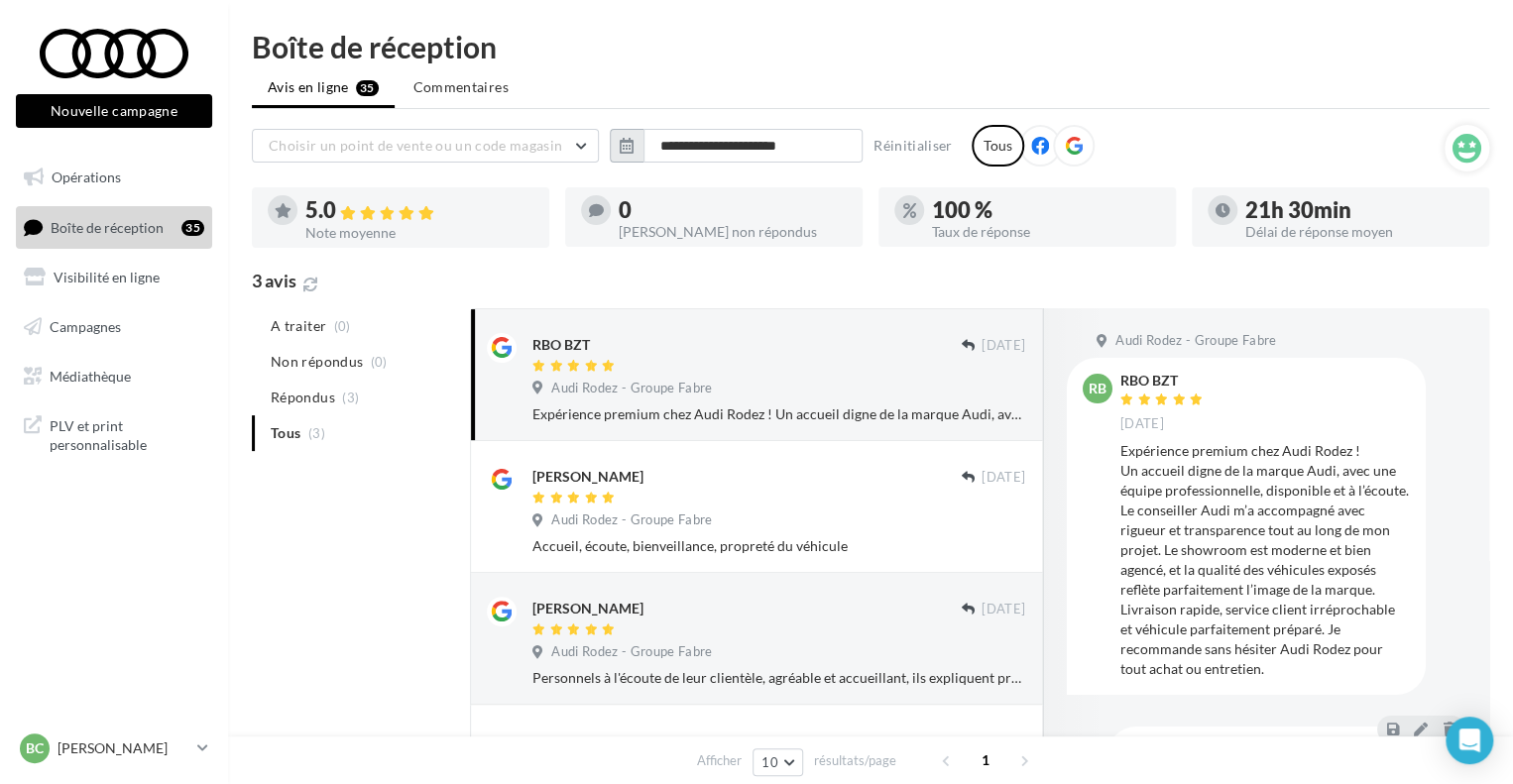 click at bounding box center [627, 146] 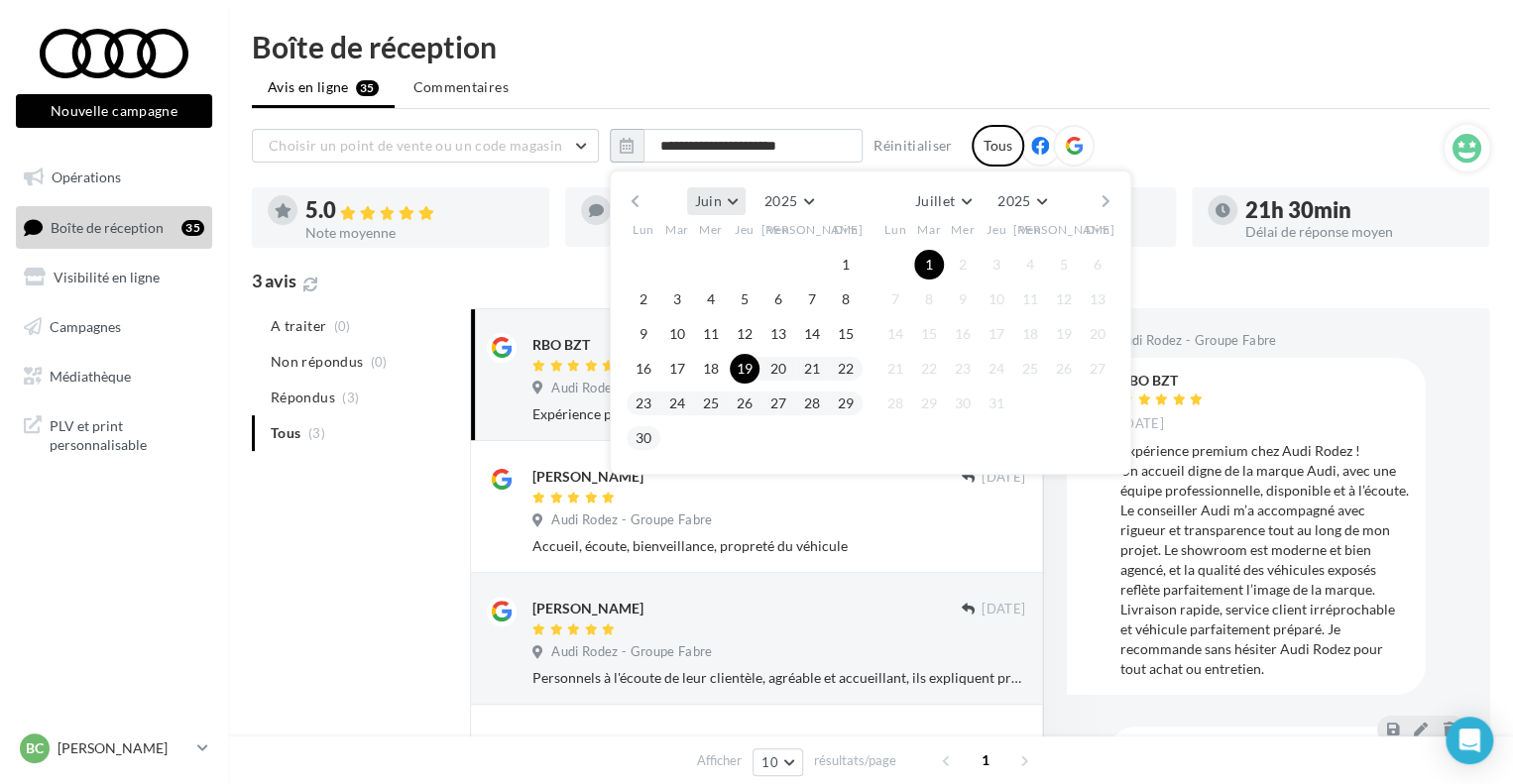 click on "Juin" at bounding box center (716, 201) 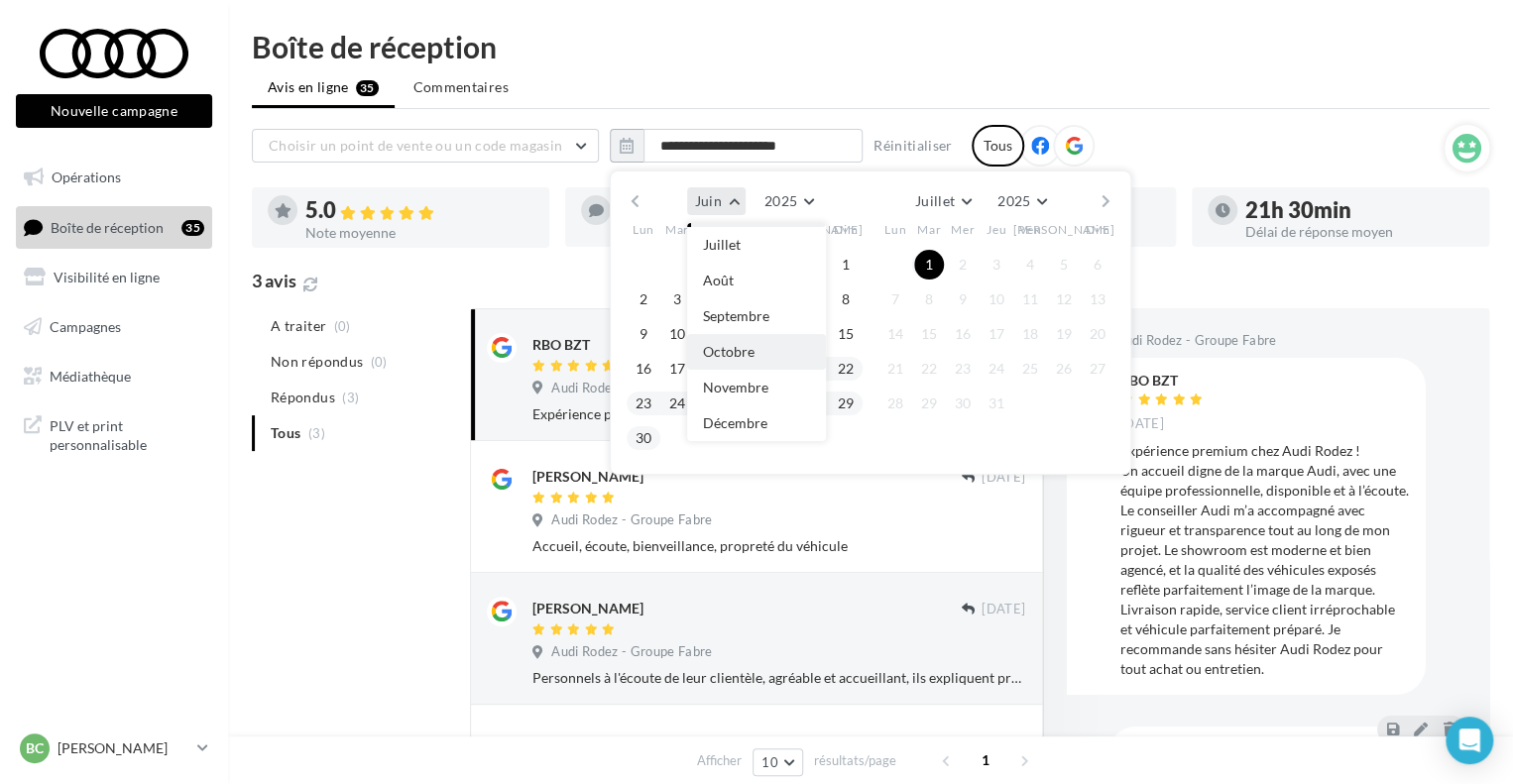 scroll, scrollTop: 0, scrollLeft: 0, axis: both 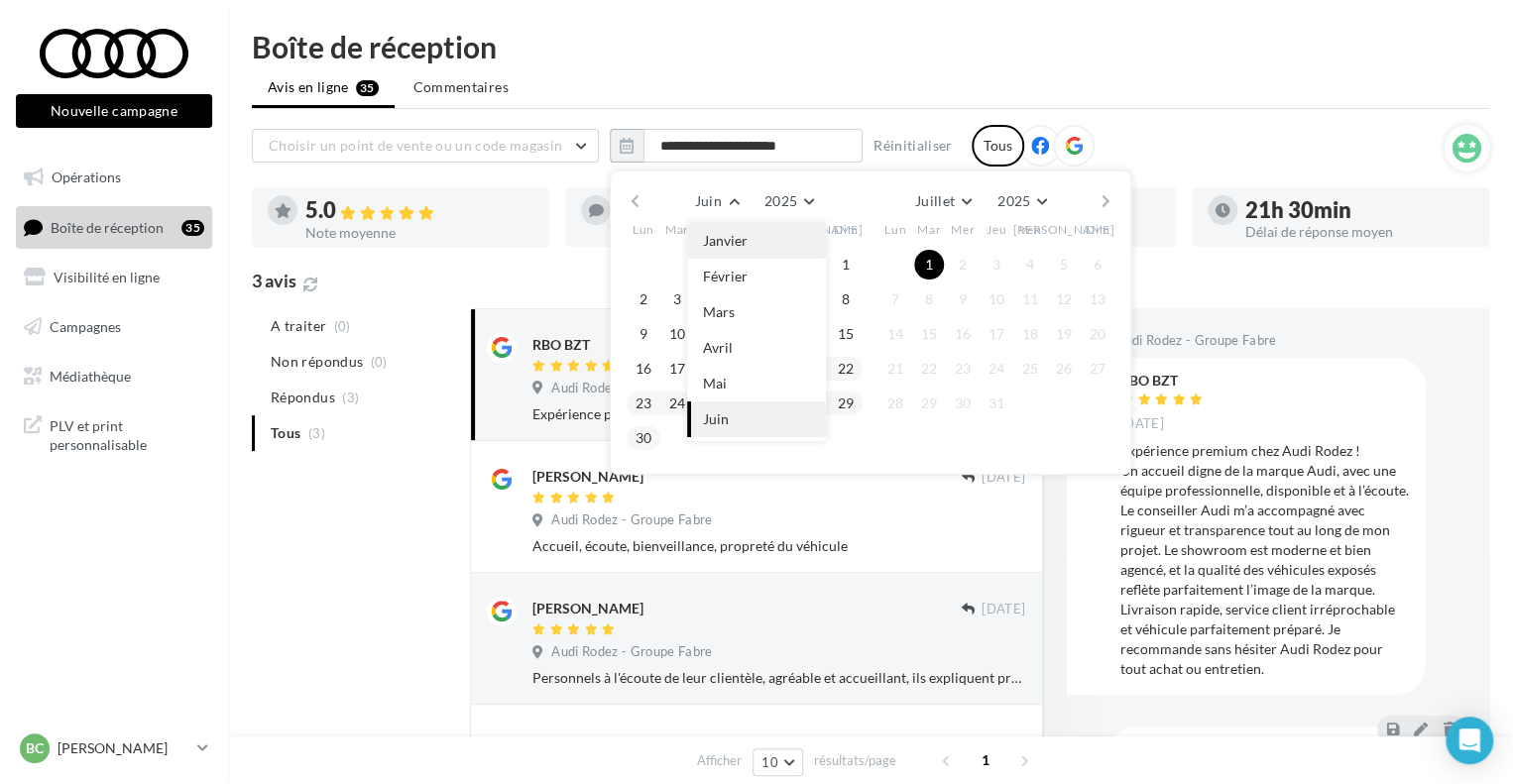 click on "Janvier" at bounding box center (725, 240) 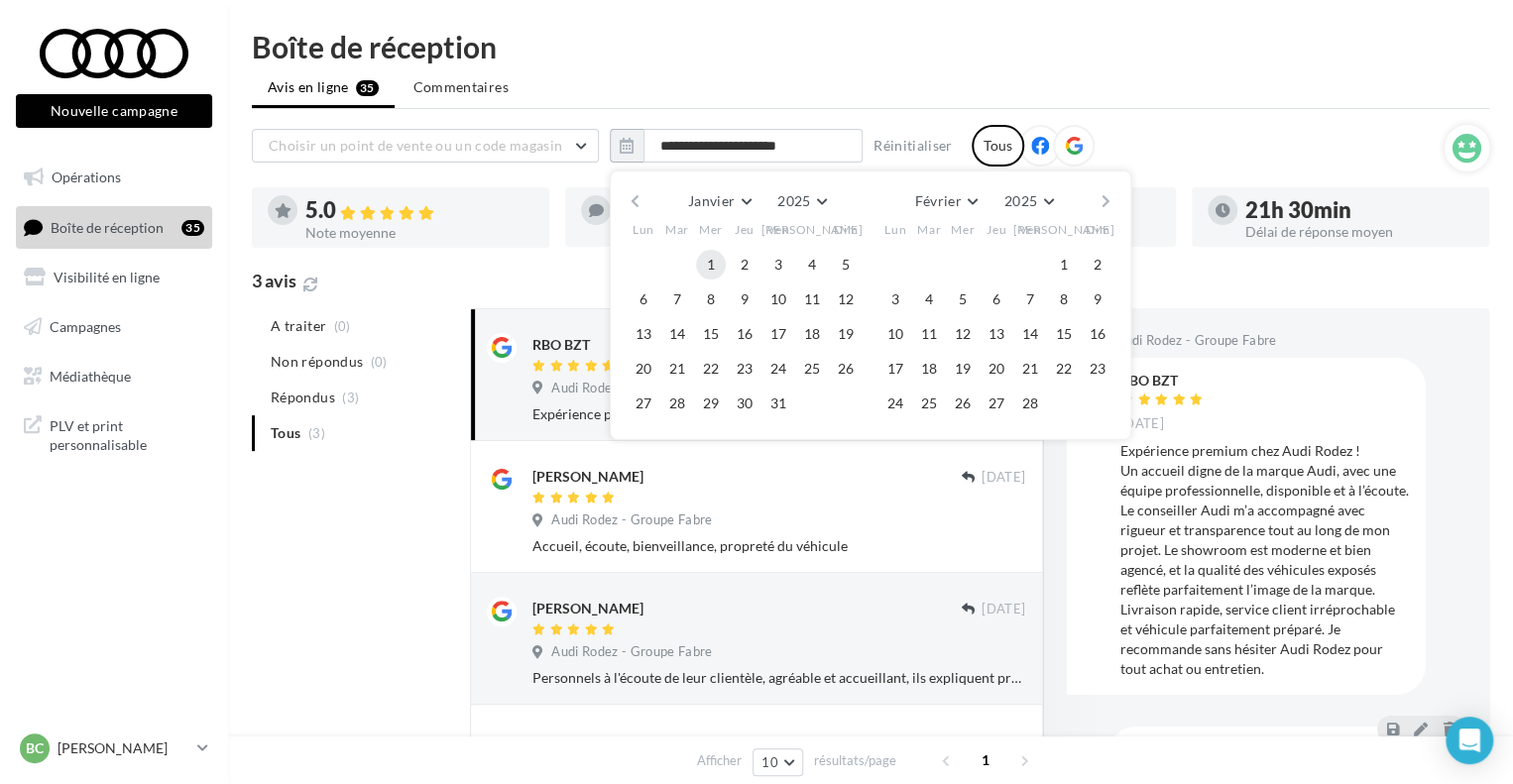 click on "1" at bounding box center [711, 265] 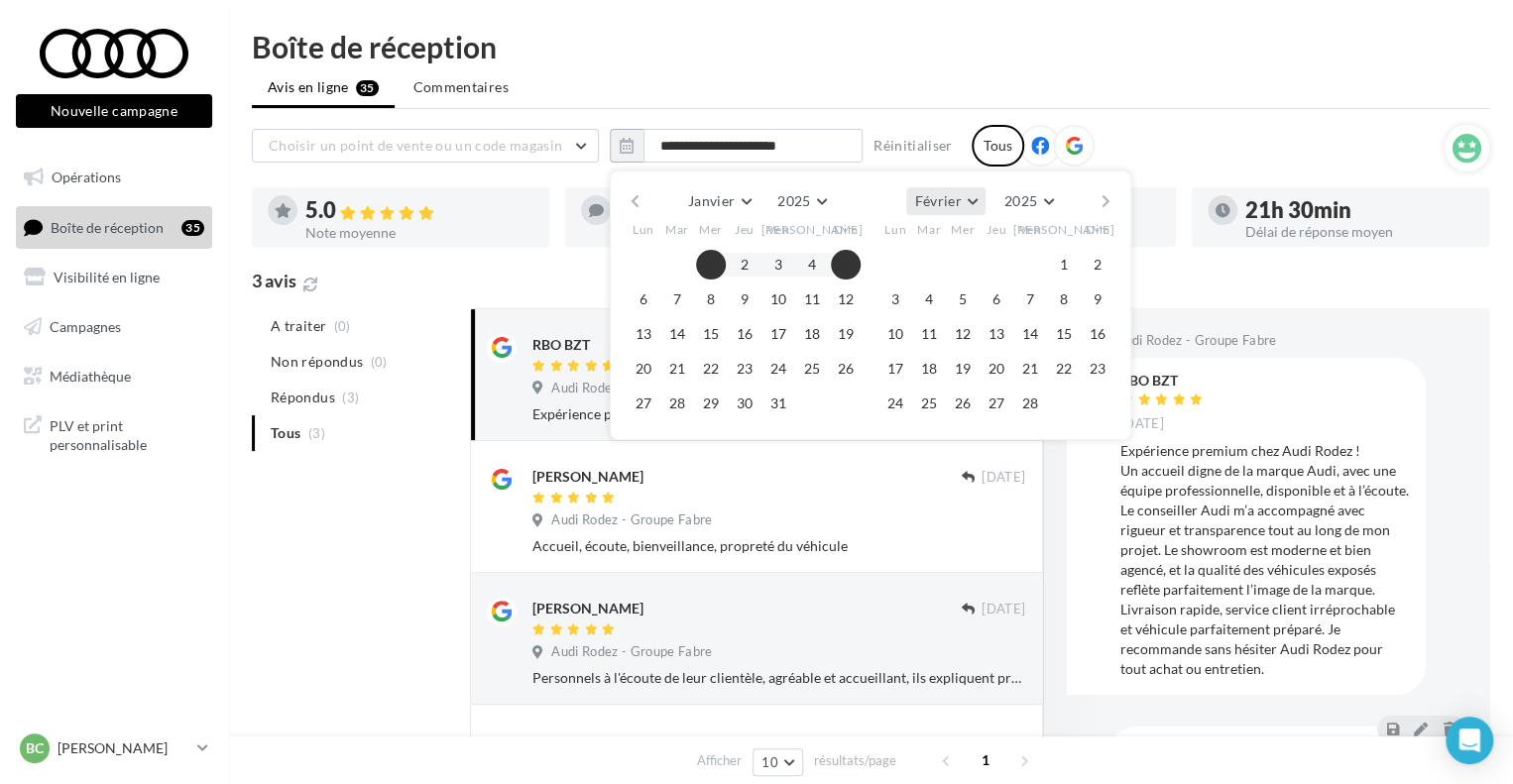 click on "Février" at bounding box center (945, 201) 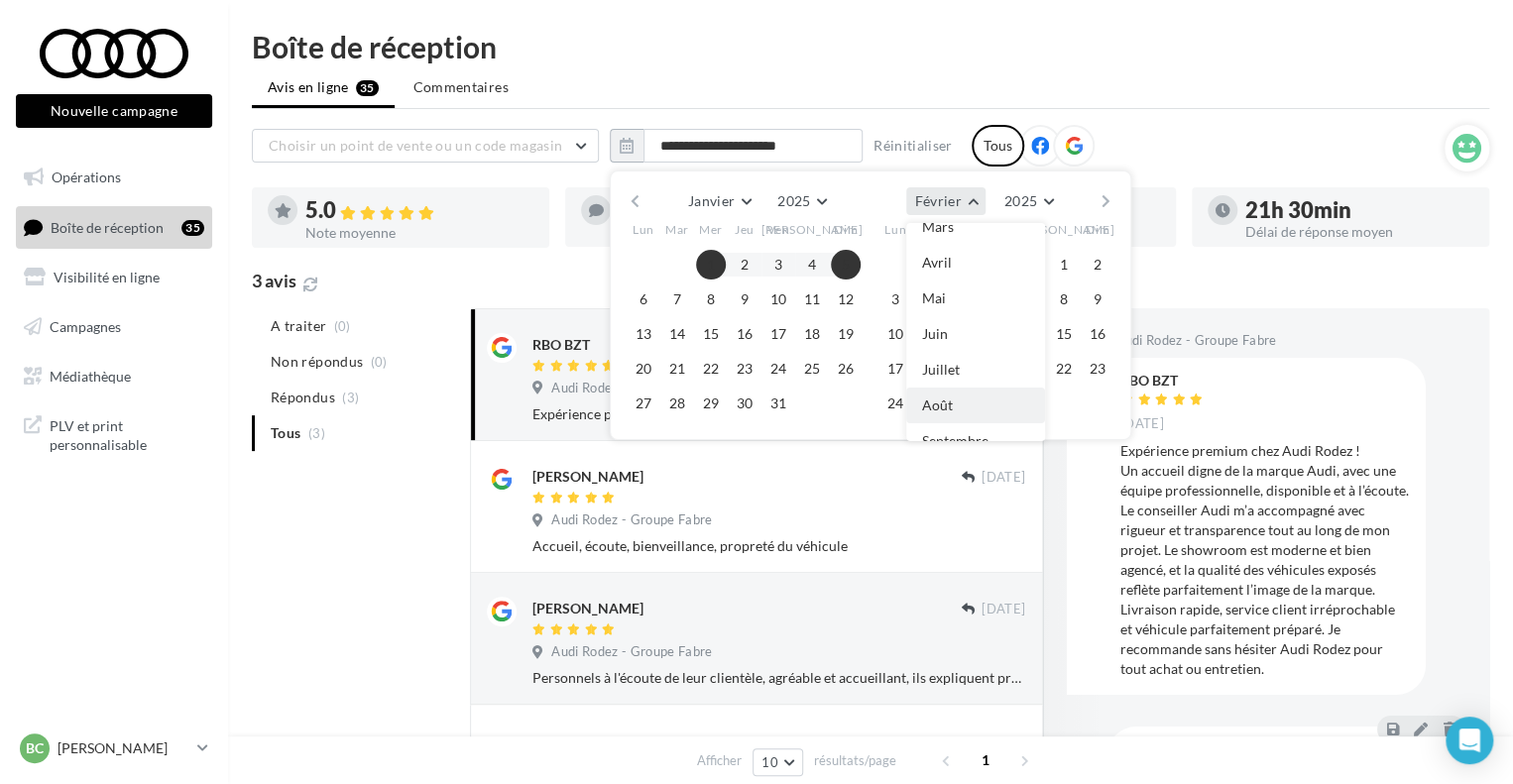 scroll, scrollTop: 198, scrollLeft: 0, axis: vertical 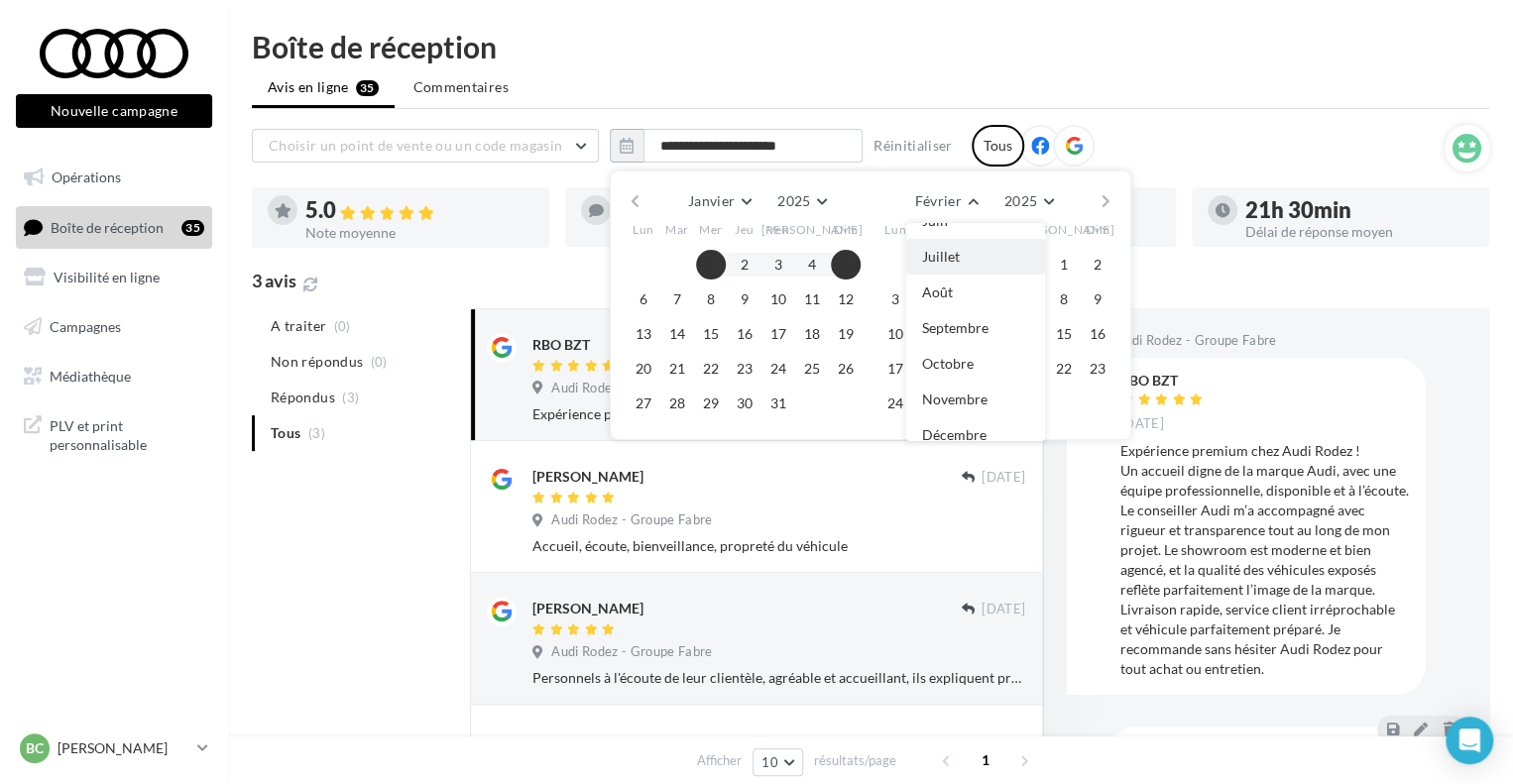 click on "Juillet" at bounding box center (976, 257) 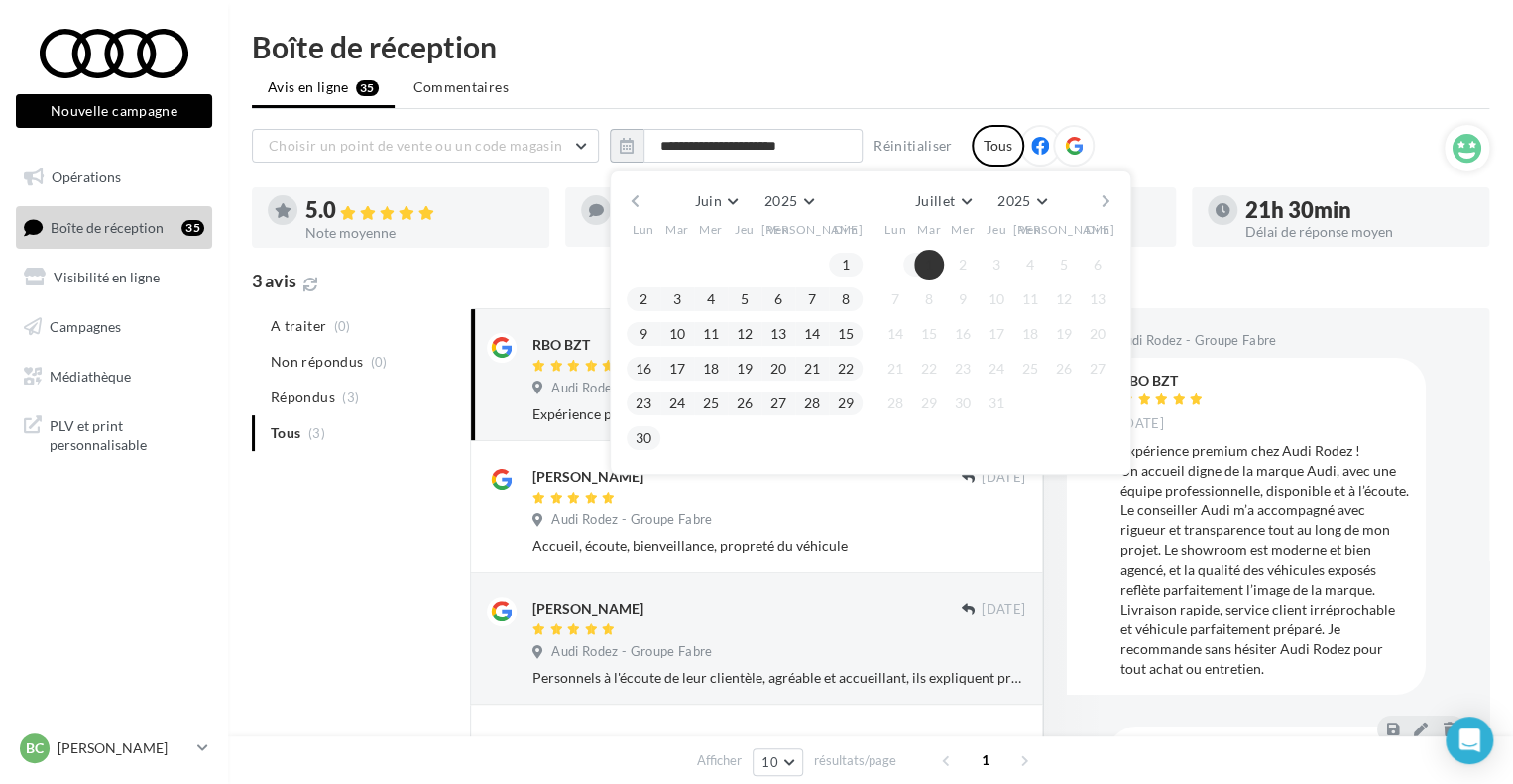 click on "1" at bounding box center (929, 265) 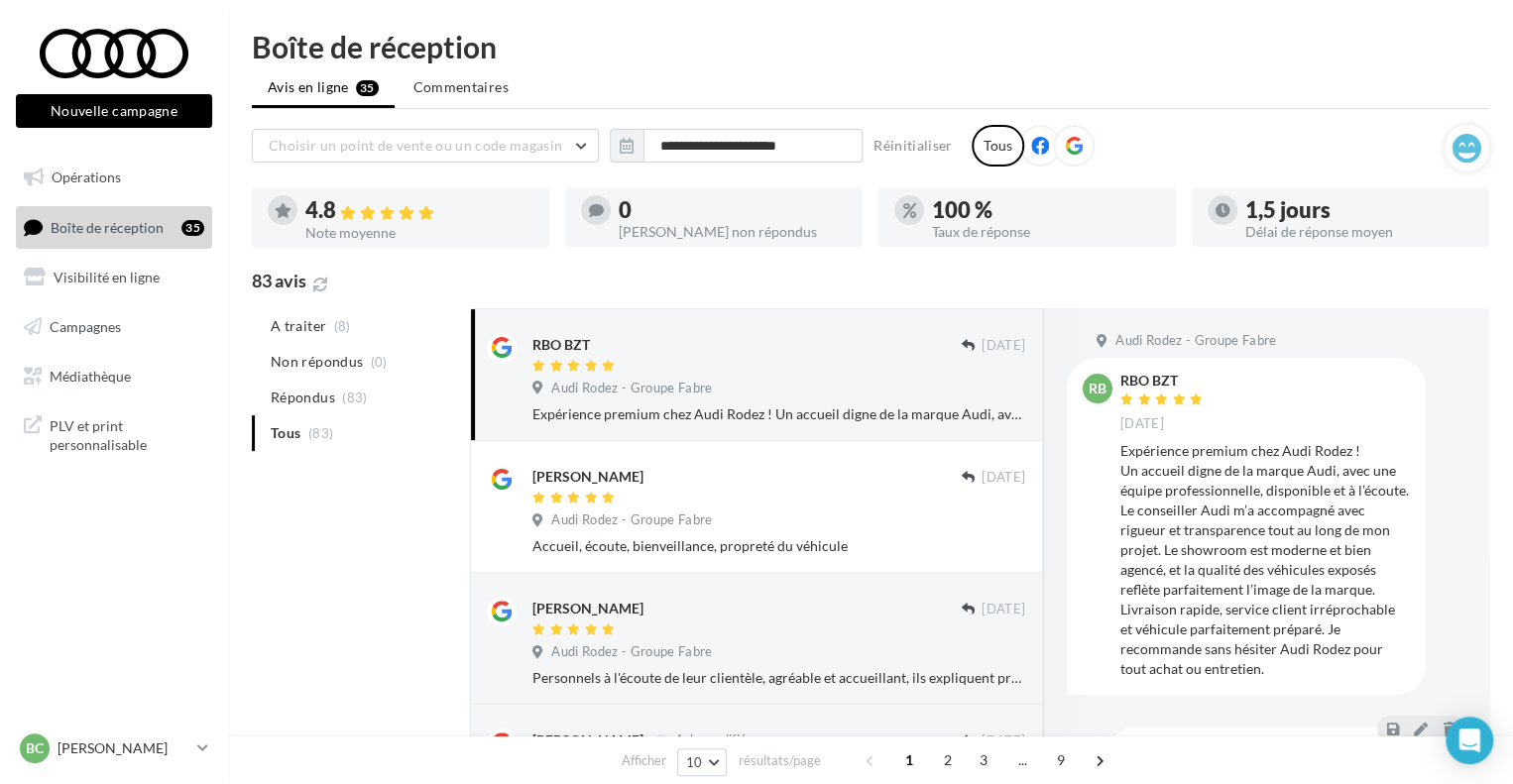 click on "A traiter
(8)
Non répondus
(0)
Répondus
(83)
Tous
(83)" at bounding box center [357, 380] 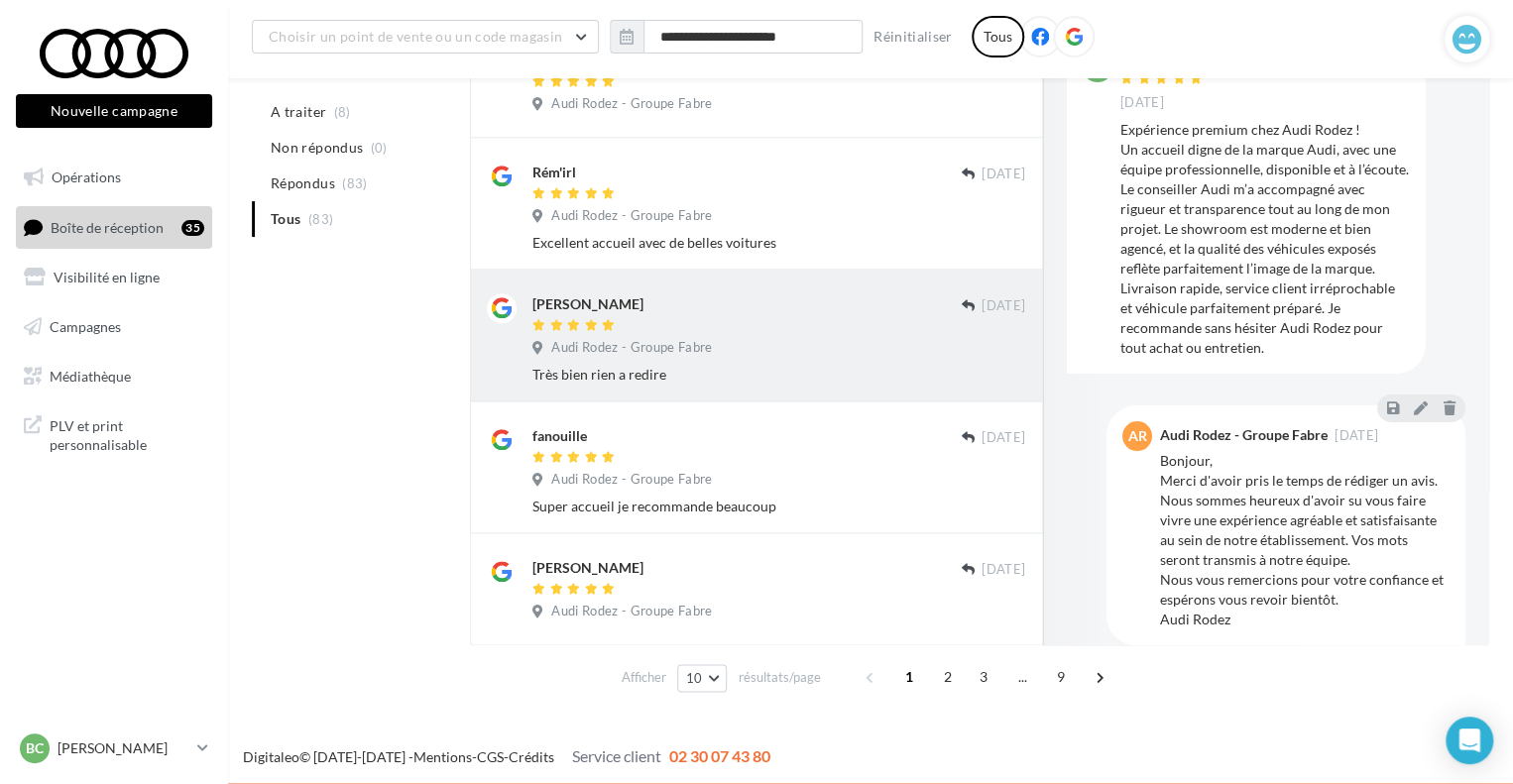 scroll, scrollTop: 975, scrollLeft: 0, axis: vertical 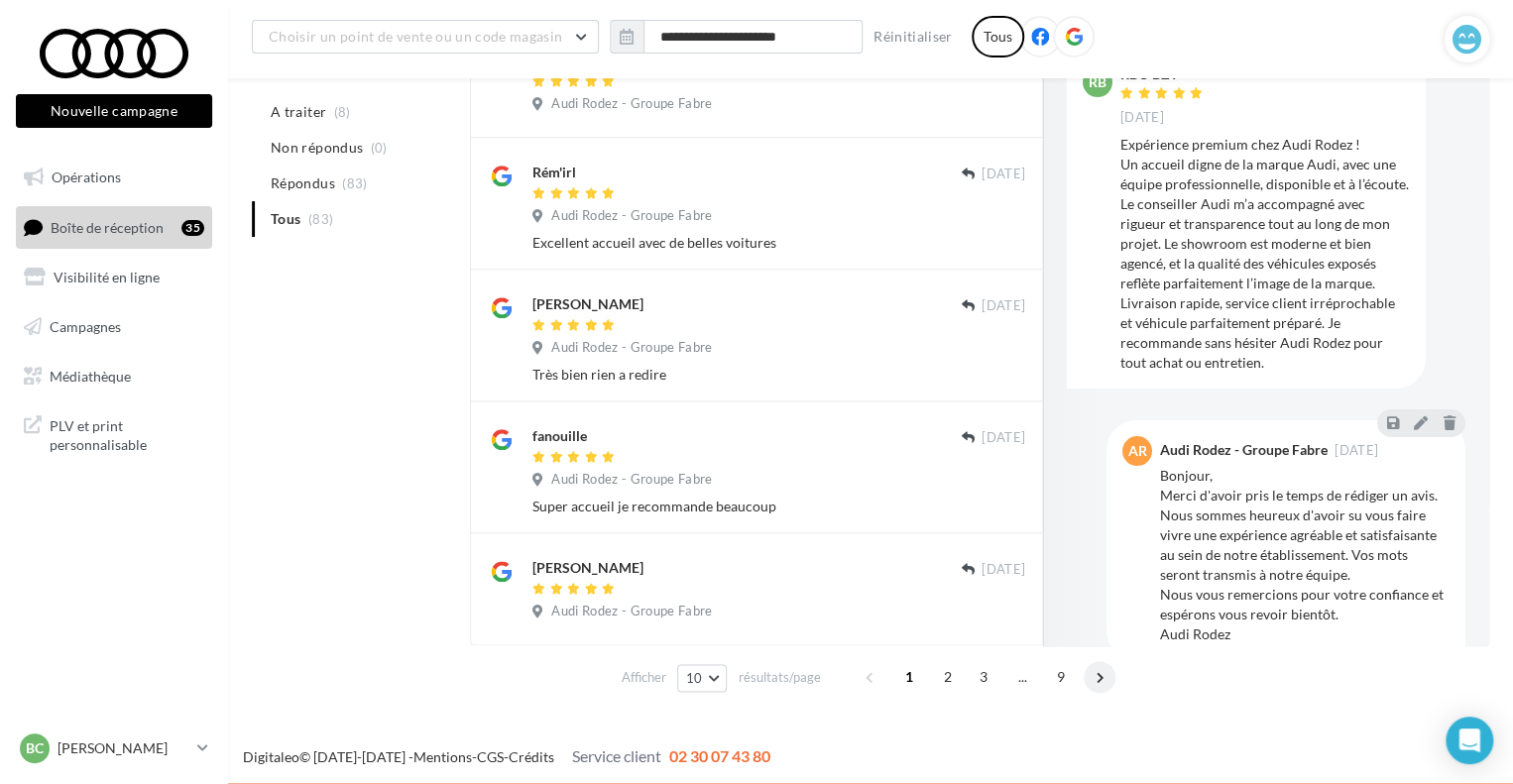 click at bounding box center (1100, 677) 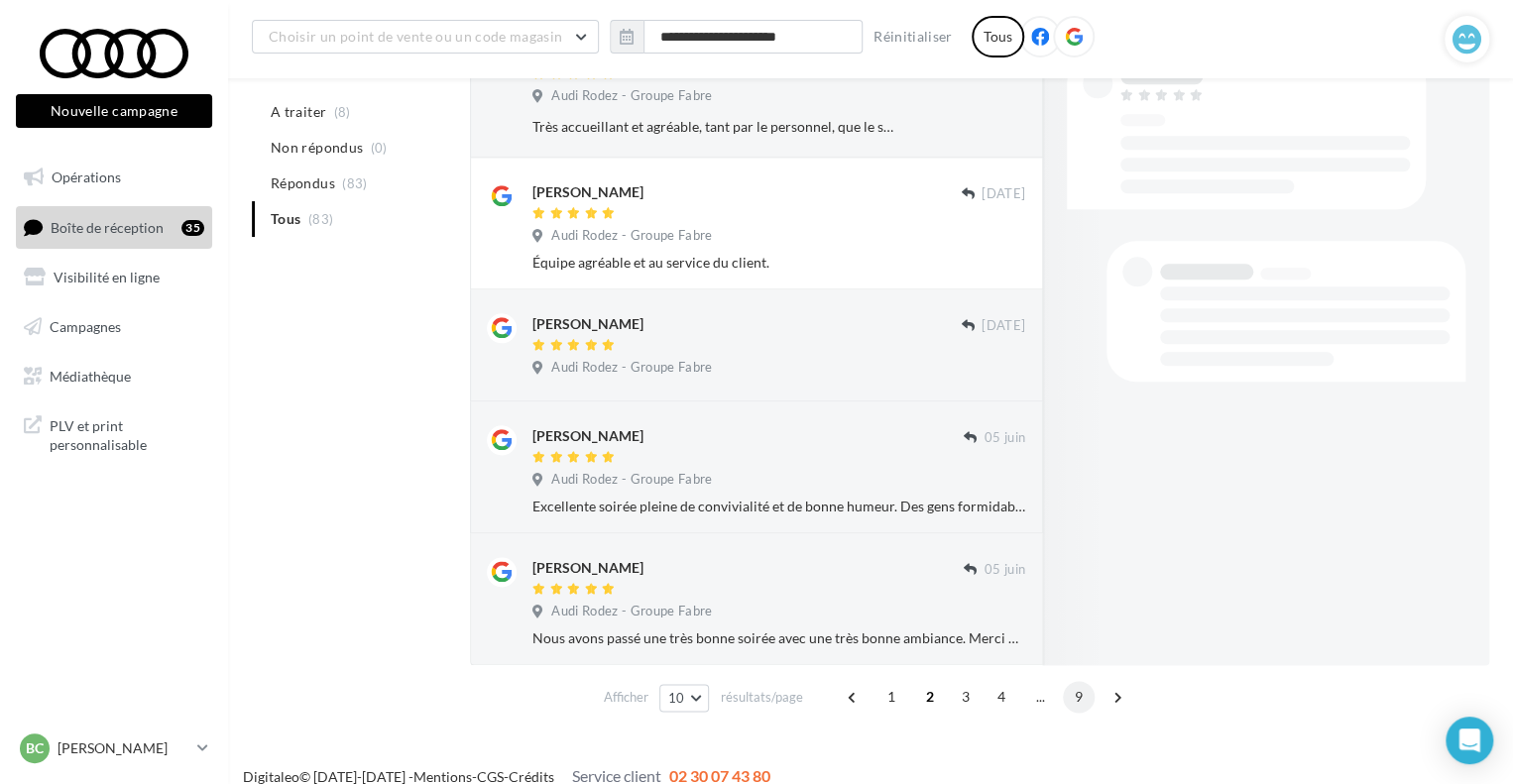 click on "1     2 3 4   ...   9" at bounding box center (987, 697) 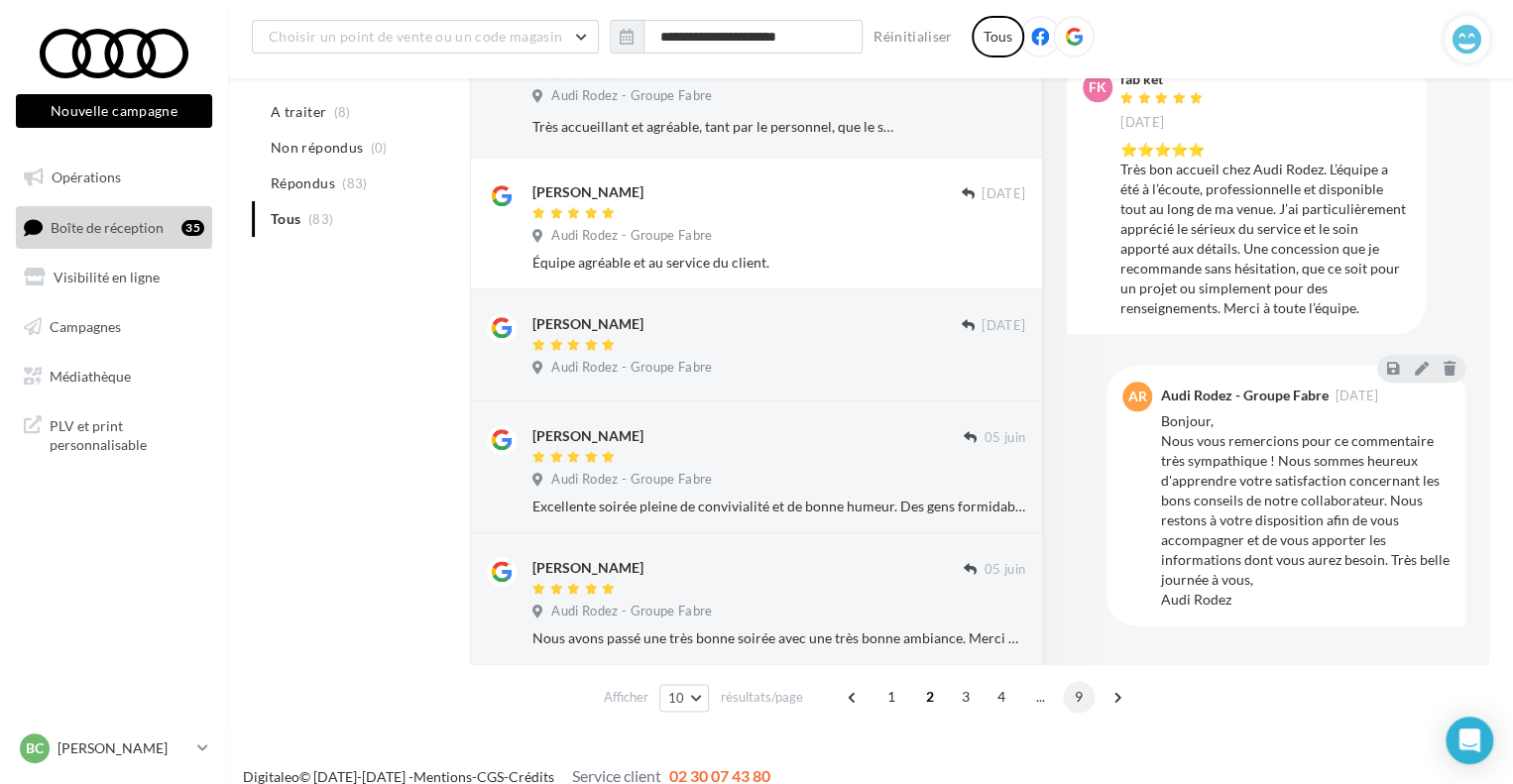 click on "9" at bounding box center (1079, 697) 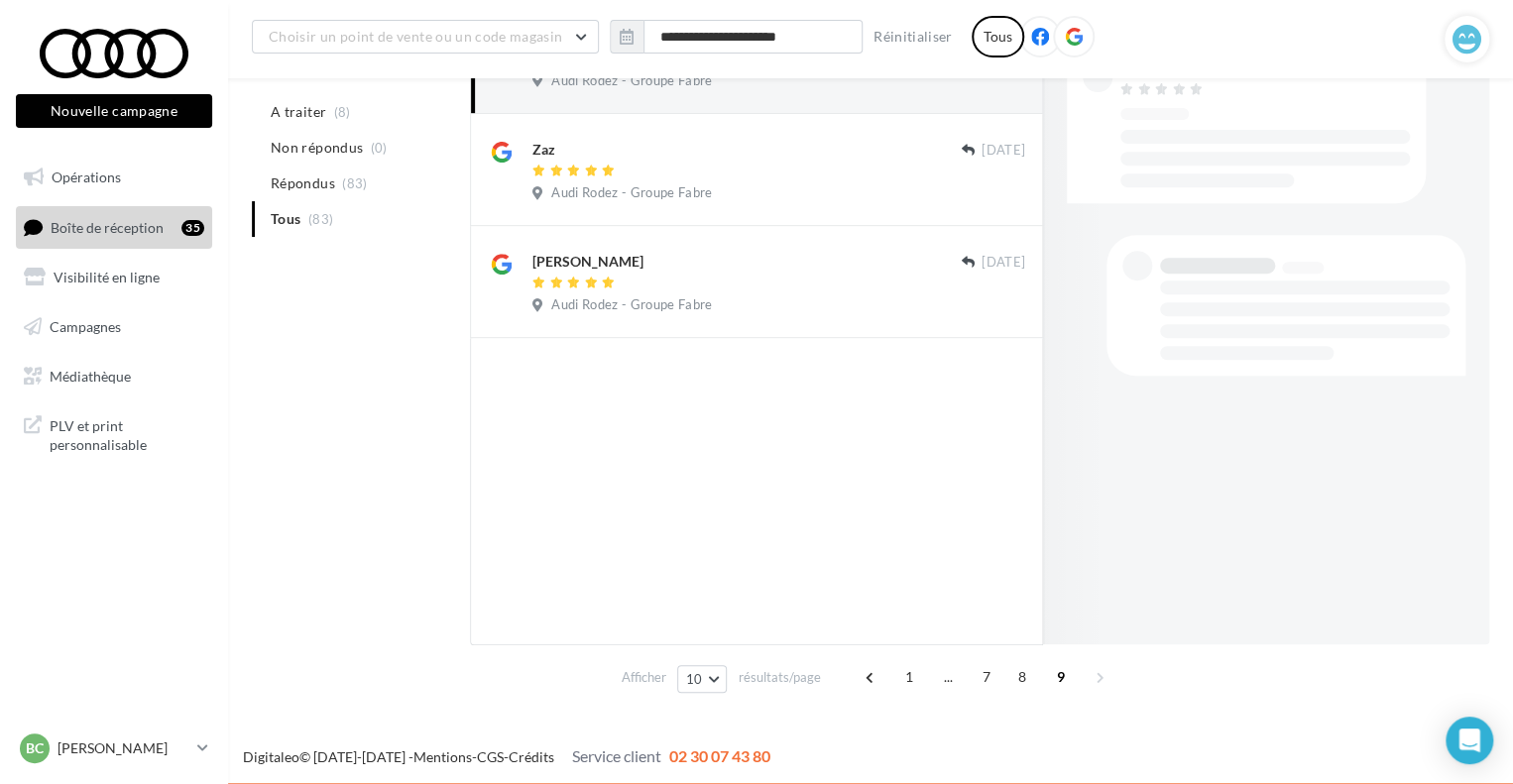 scroll, scrollTop: 323, scrollLeft: 0, axis: vertical 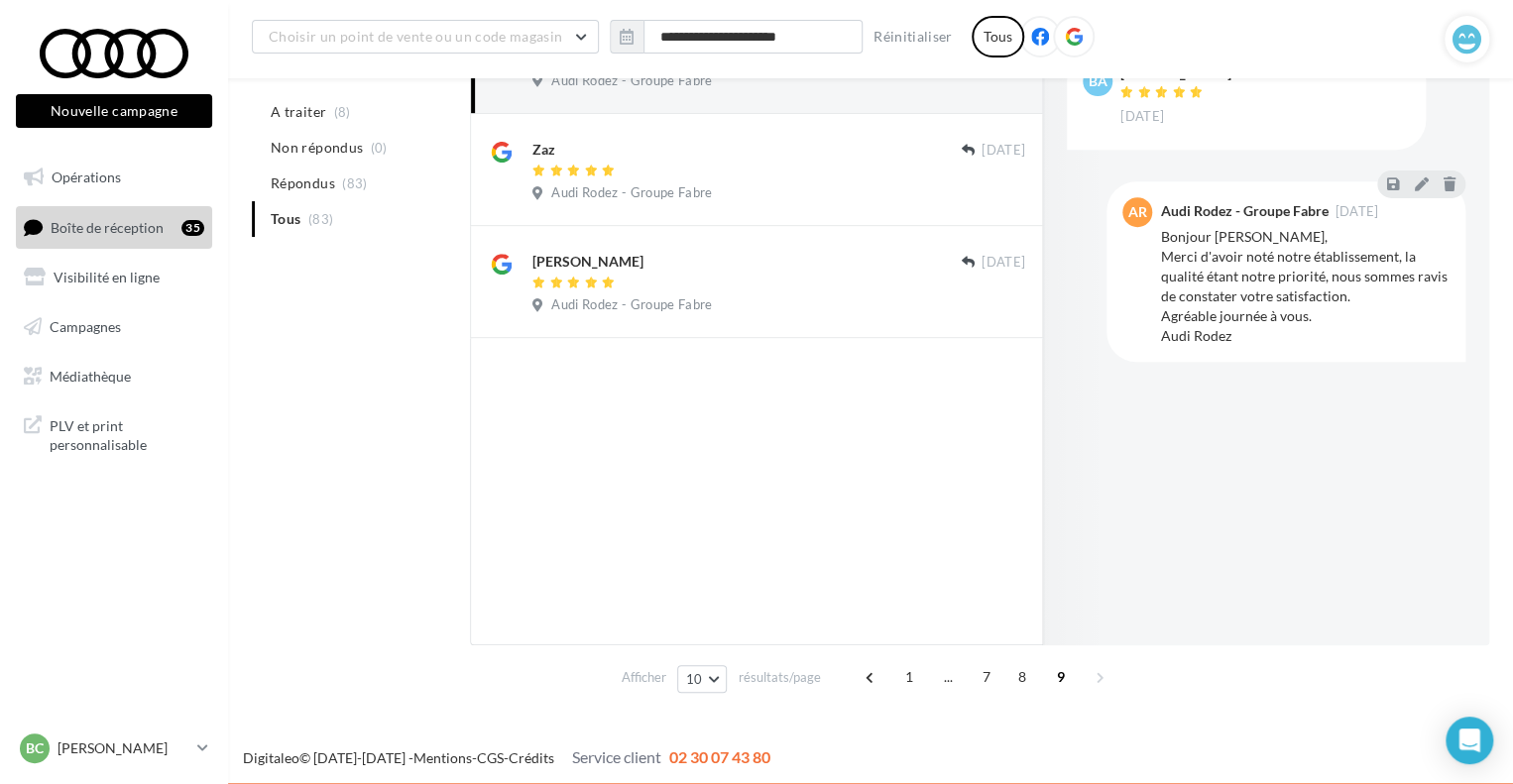 click on "1   ...   7 8     9" at bounding box center [987, 677] 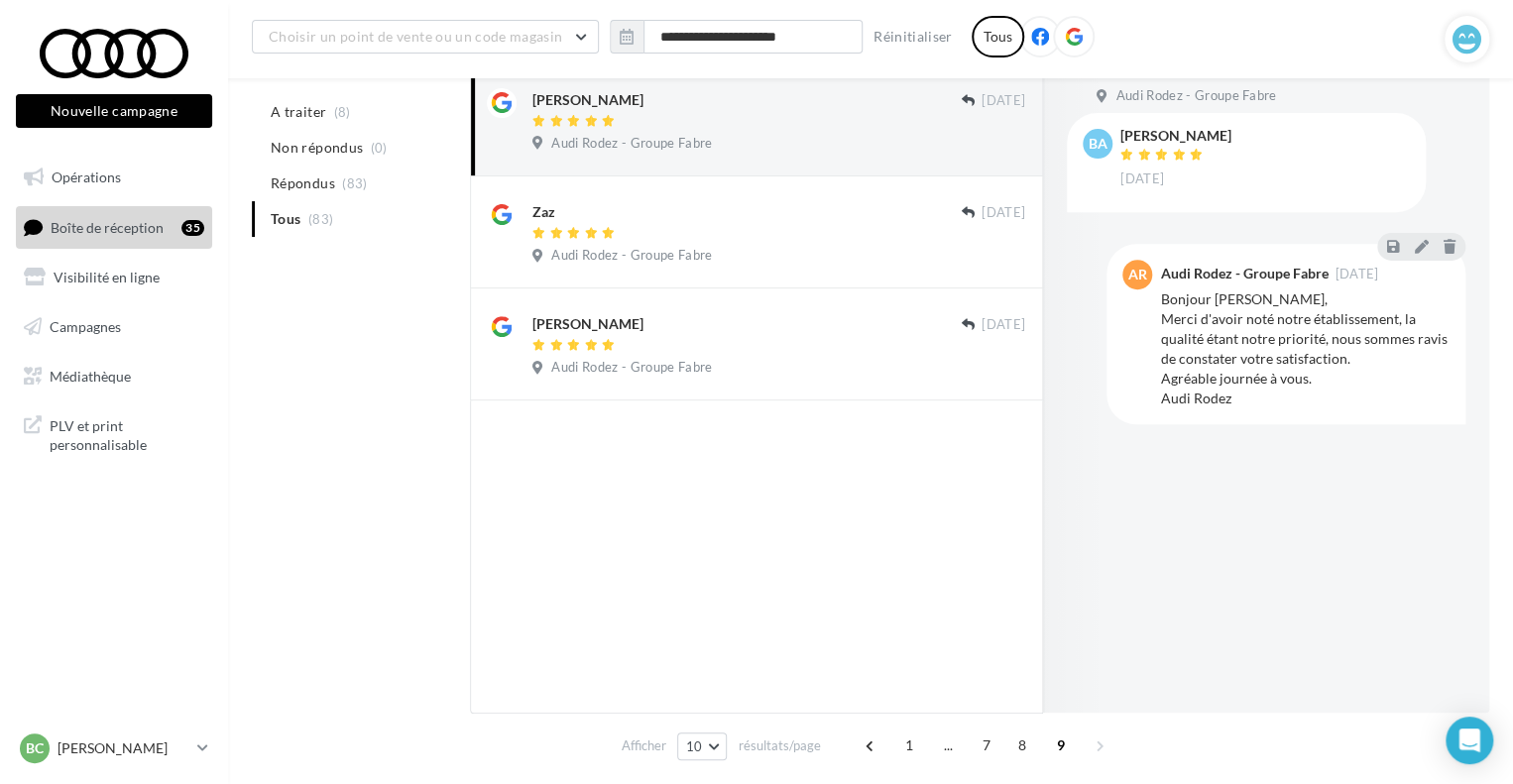 scroll, scrollTop: 226, scrollLeft: 0, axis: vertical 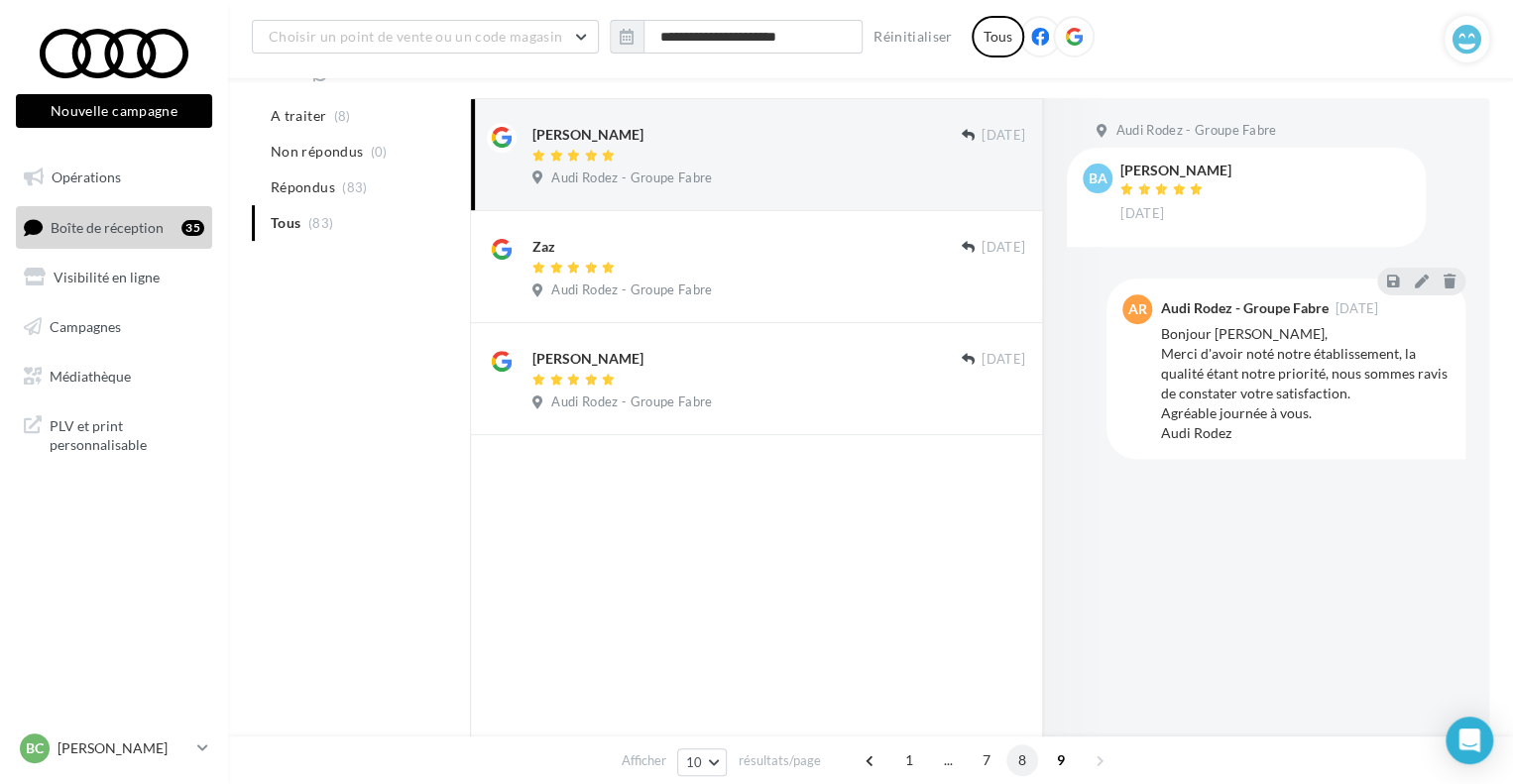 click on "8" at bounding box center (1022, 760) 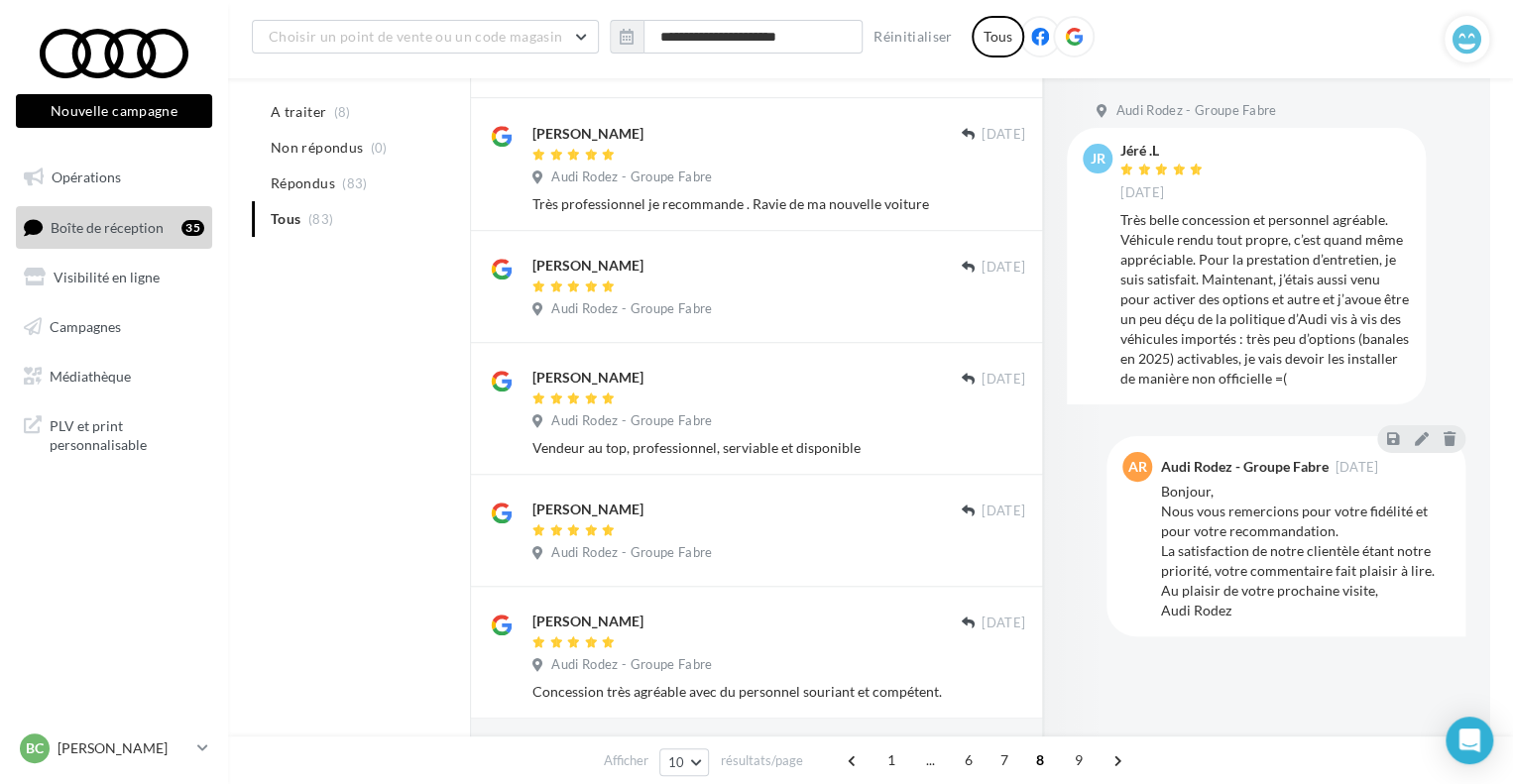 scroll, scrollTop: 880, scrollLeft: 0, axis: vertical 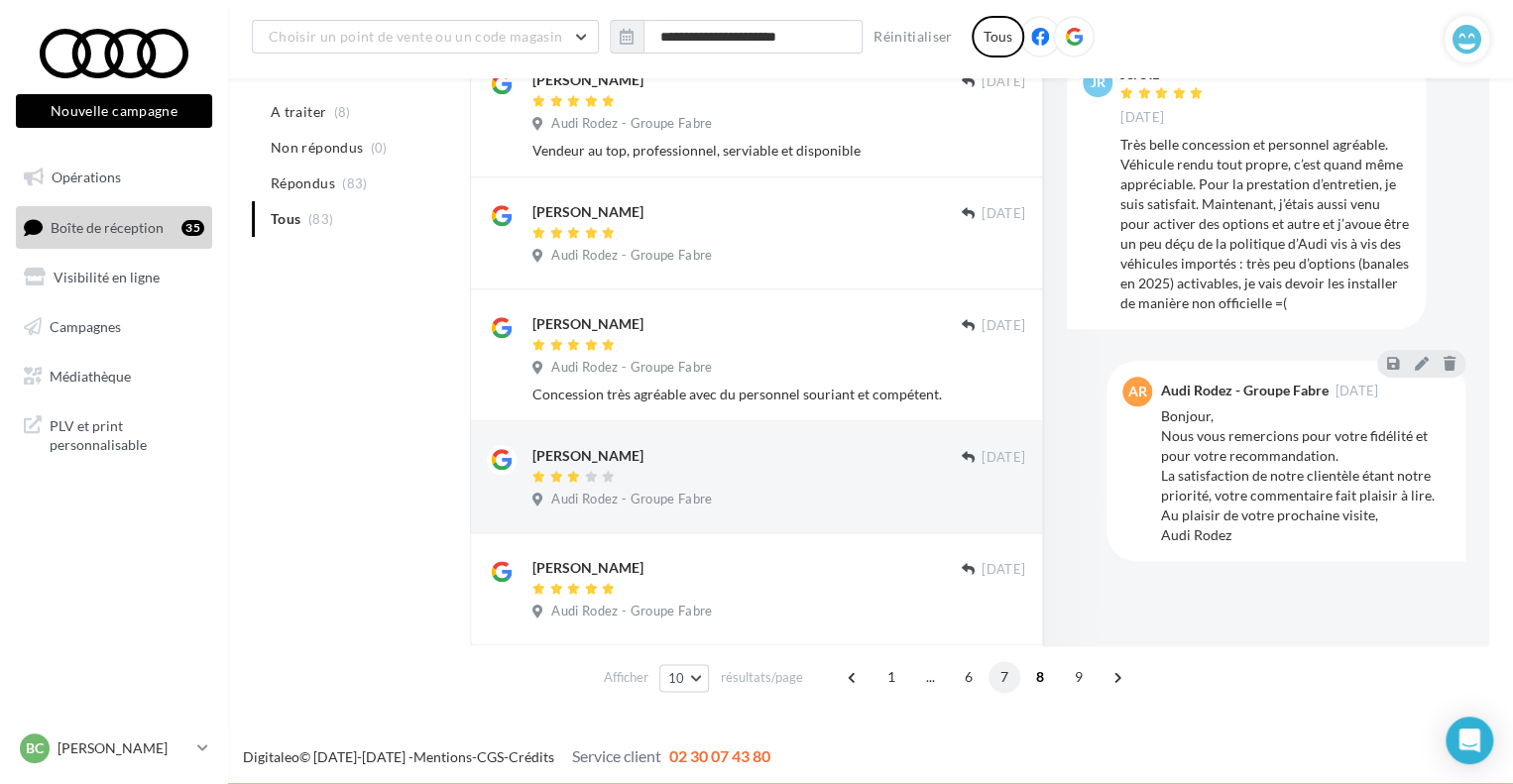click on "7" at bounding box center (1004, 677) 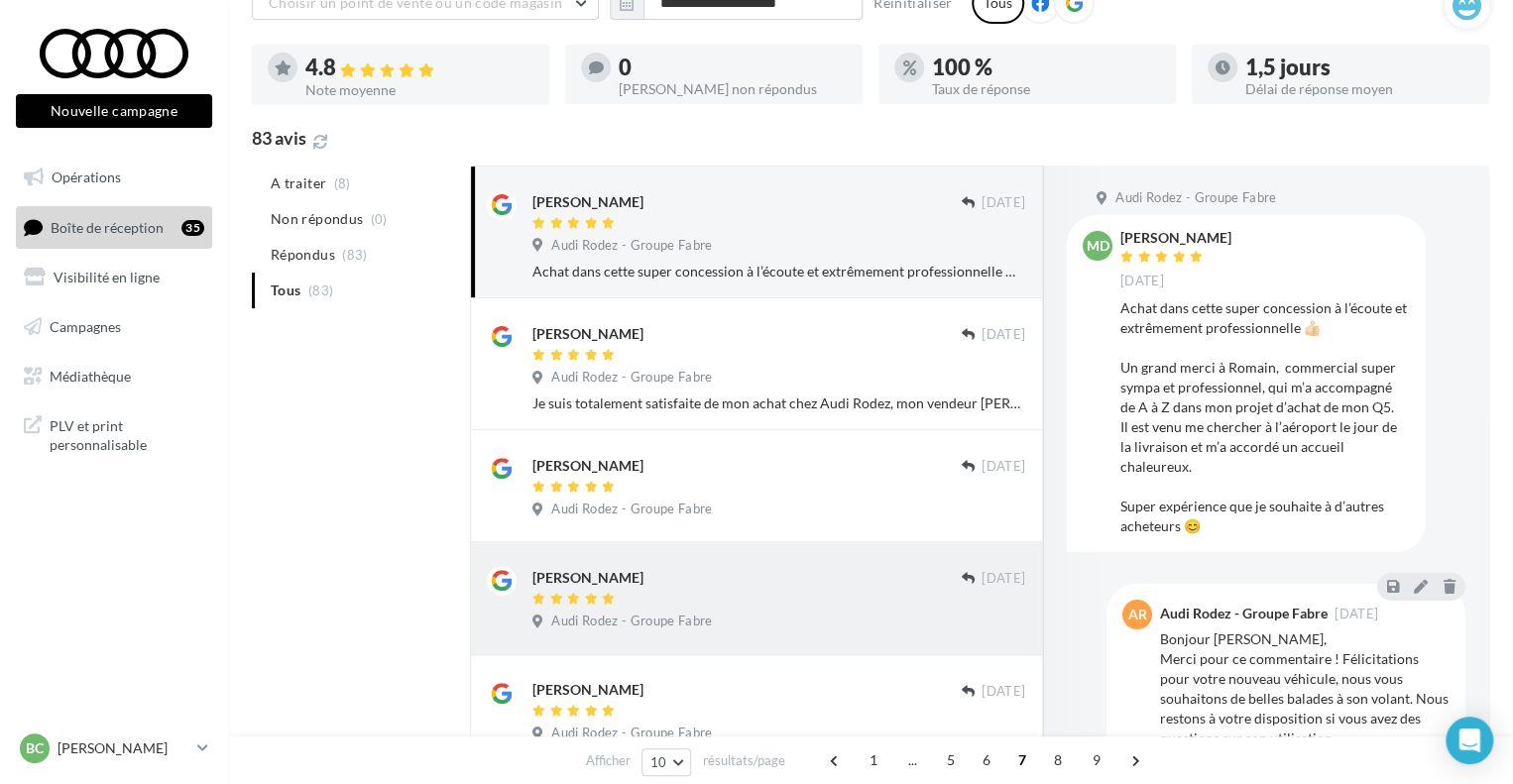 scroll, scrollTop: 107, scrollLeft: 0, axis: vertical 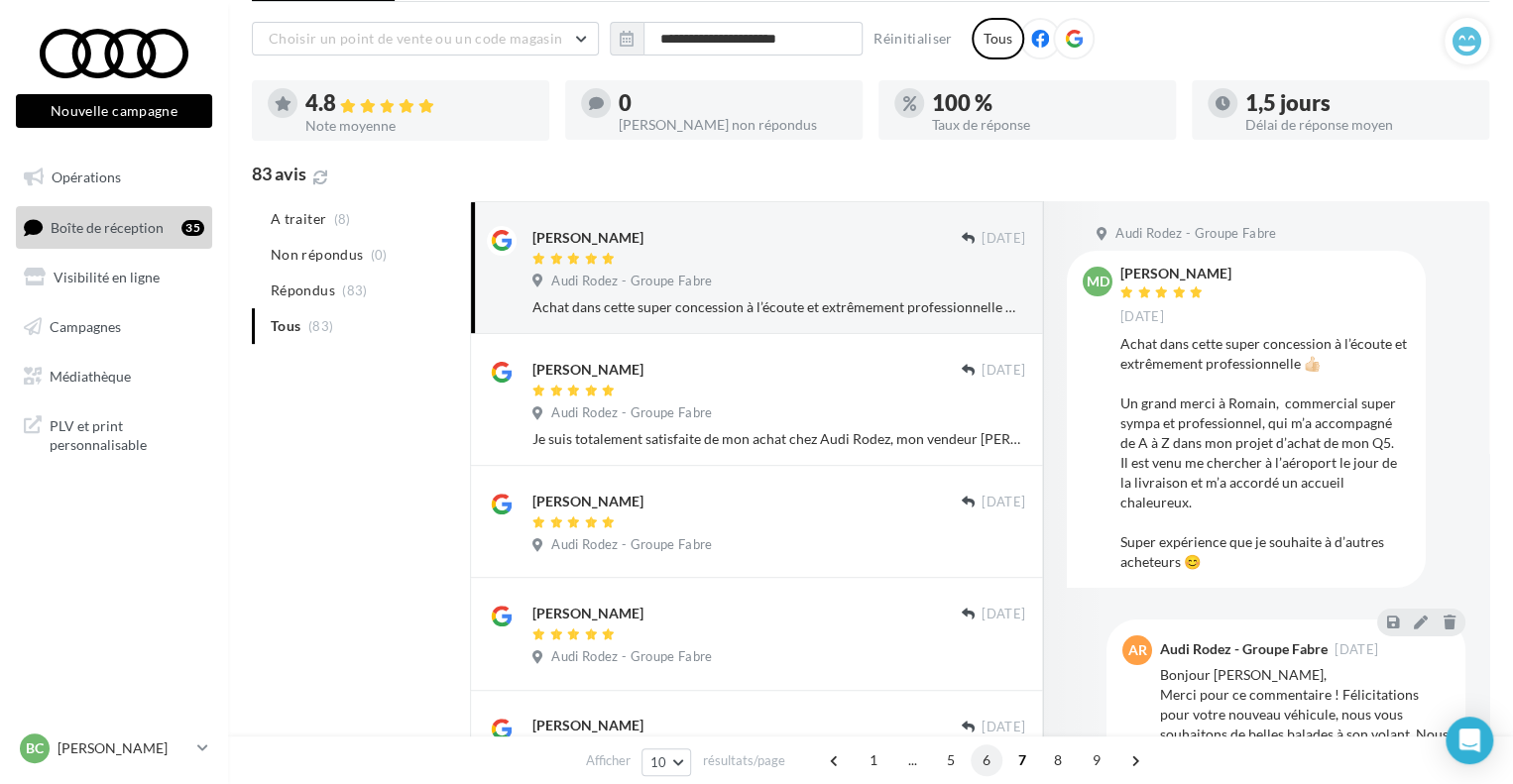 click on "6" at bounding box center [987, 760] 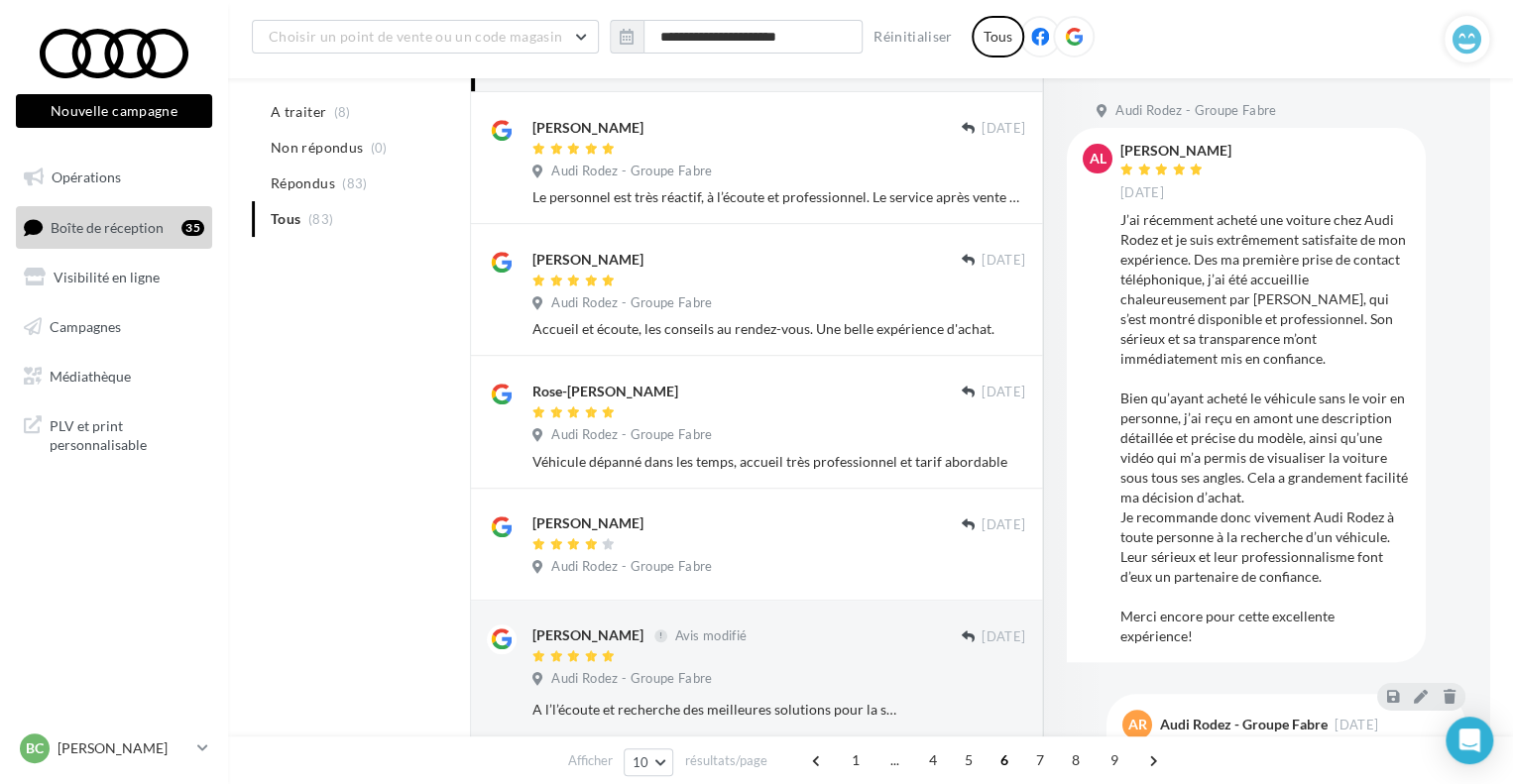 scroll, scrollTop: 333, scrollLeft: 0, axis: vertical 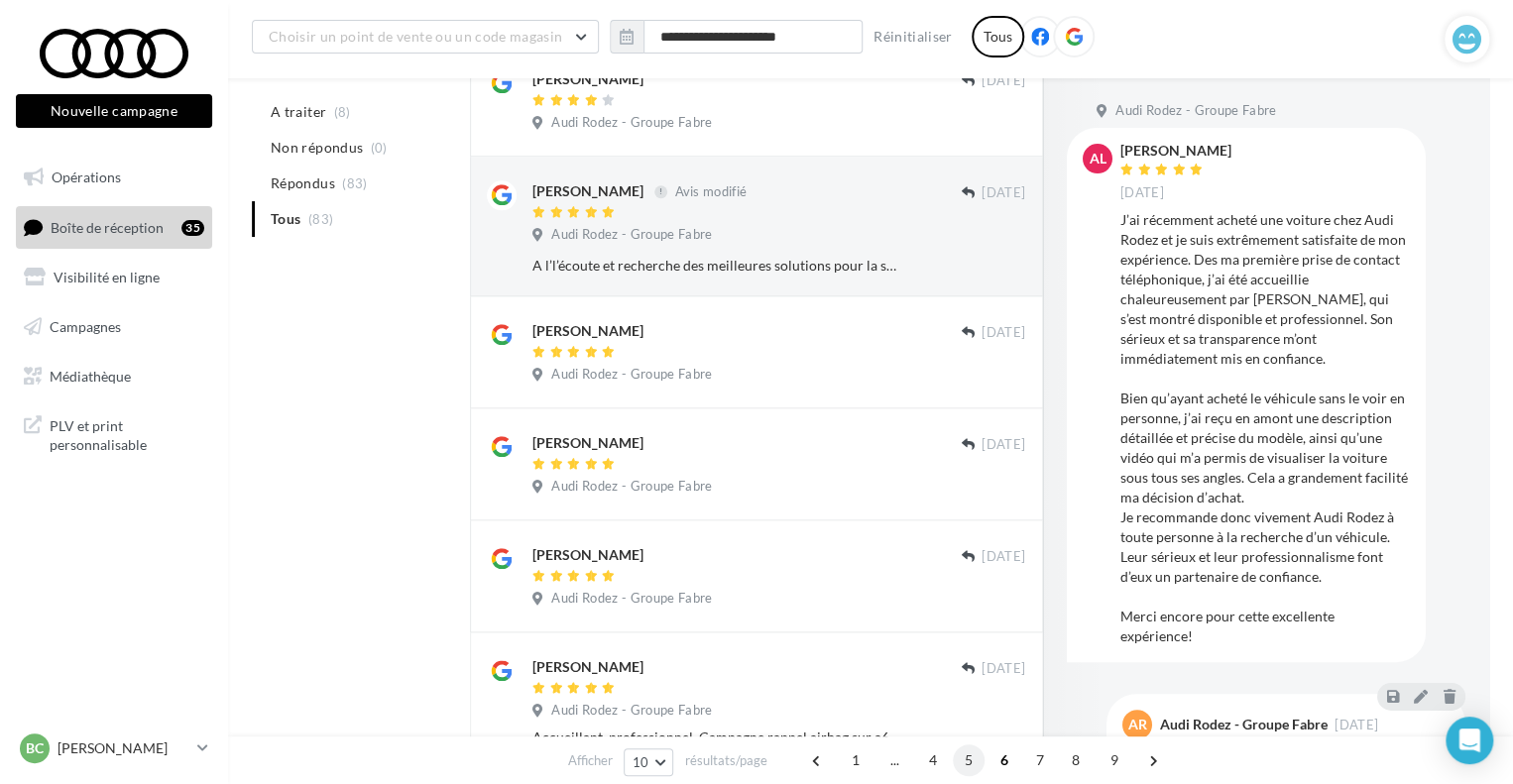 click on "5" at bounding box center (969, 760) 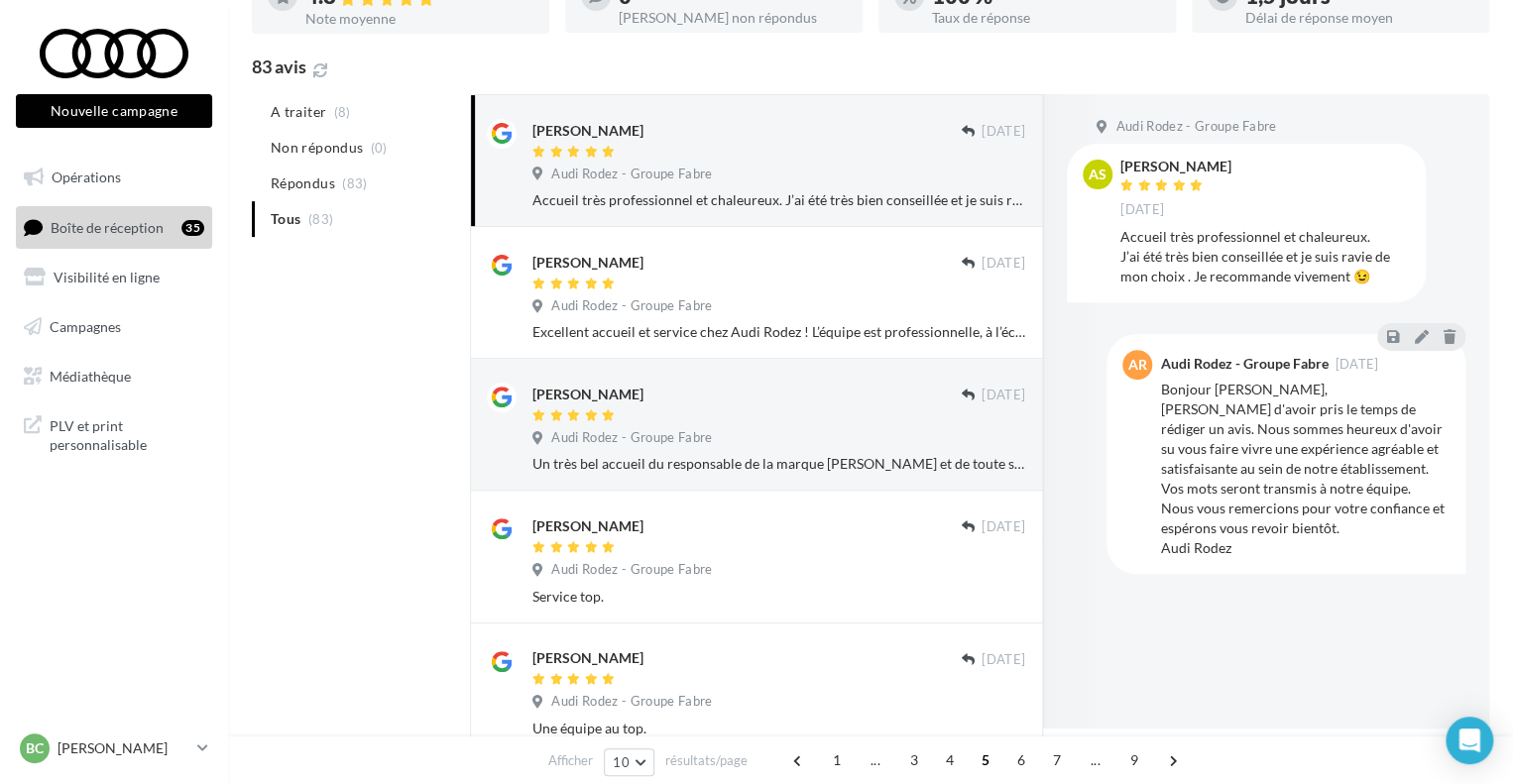 scroll, scrollTop: 67, scrollLeft: 0, axis: vertical 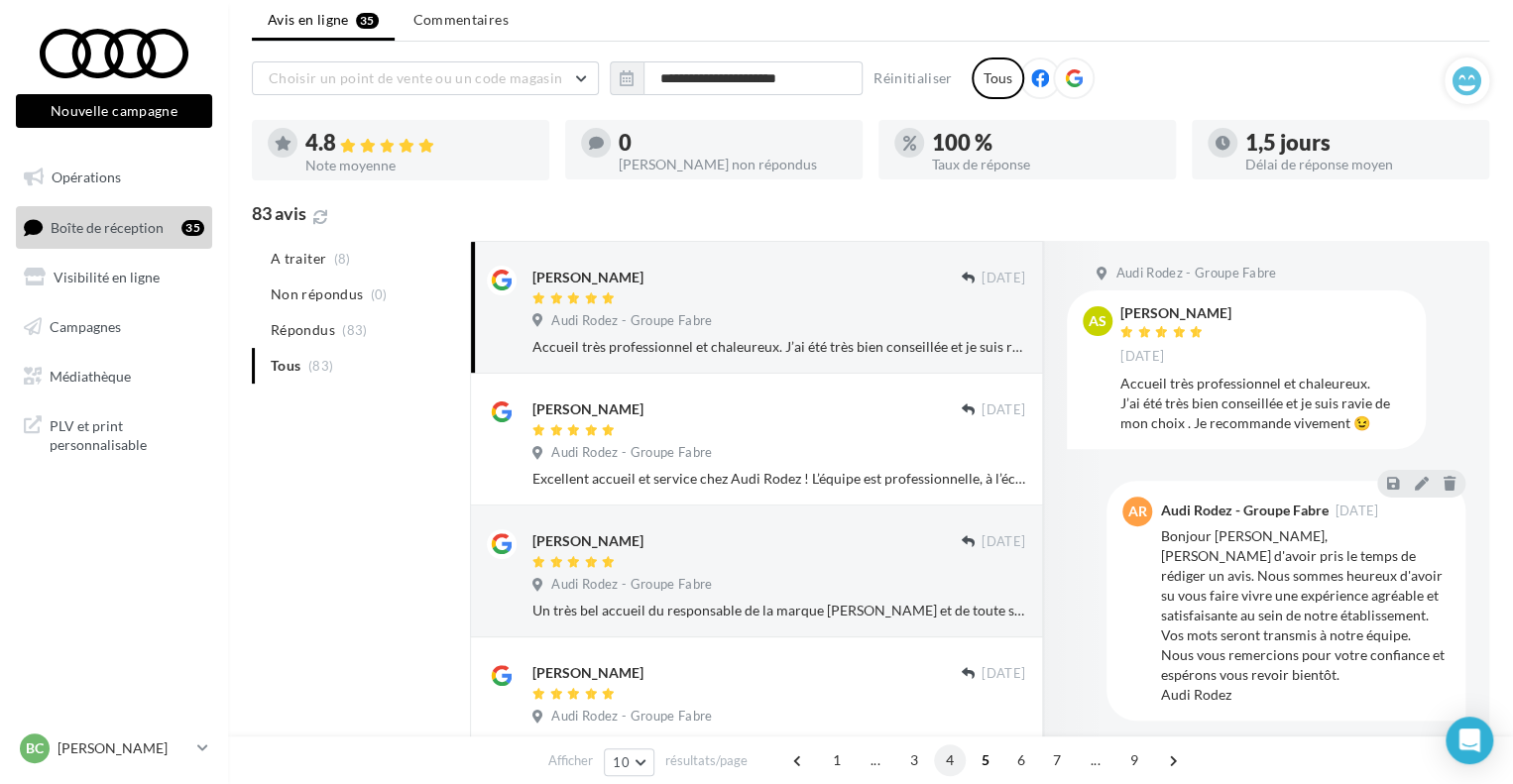 click on "4" at bounding box center [950, 760] 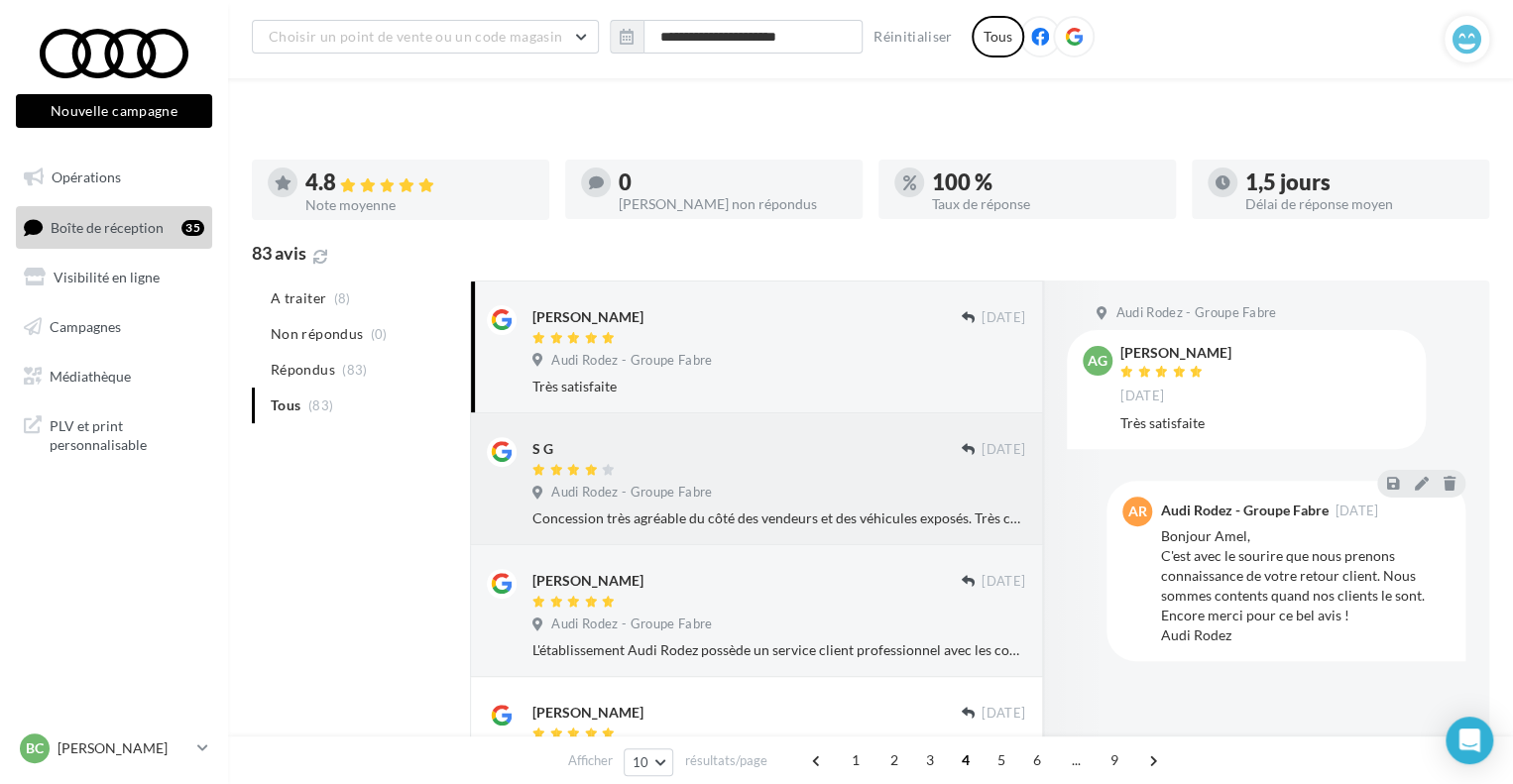 scroll, scrollTop: 0, scrollLeft: 0, axis: both 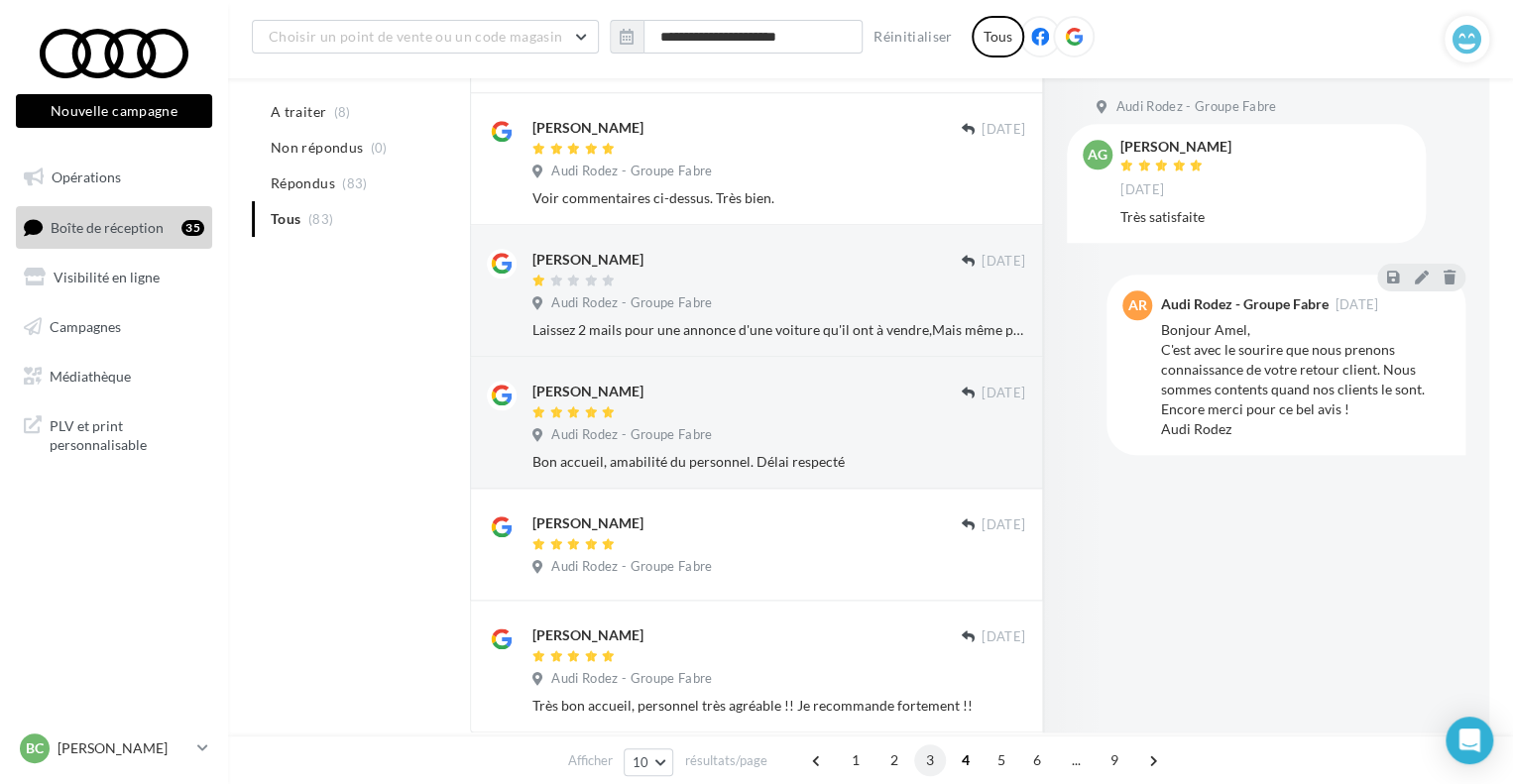 click on "3" at bounding box center (930, 760) 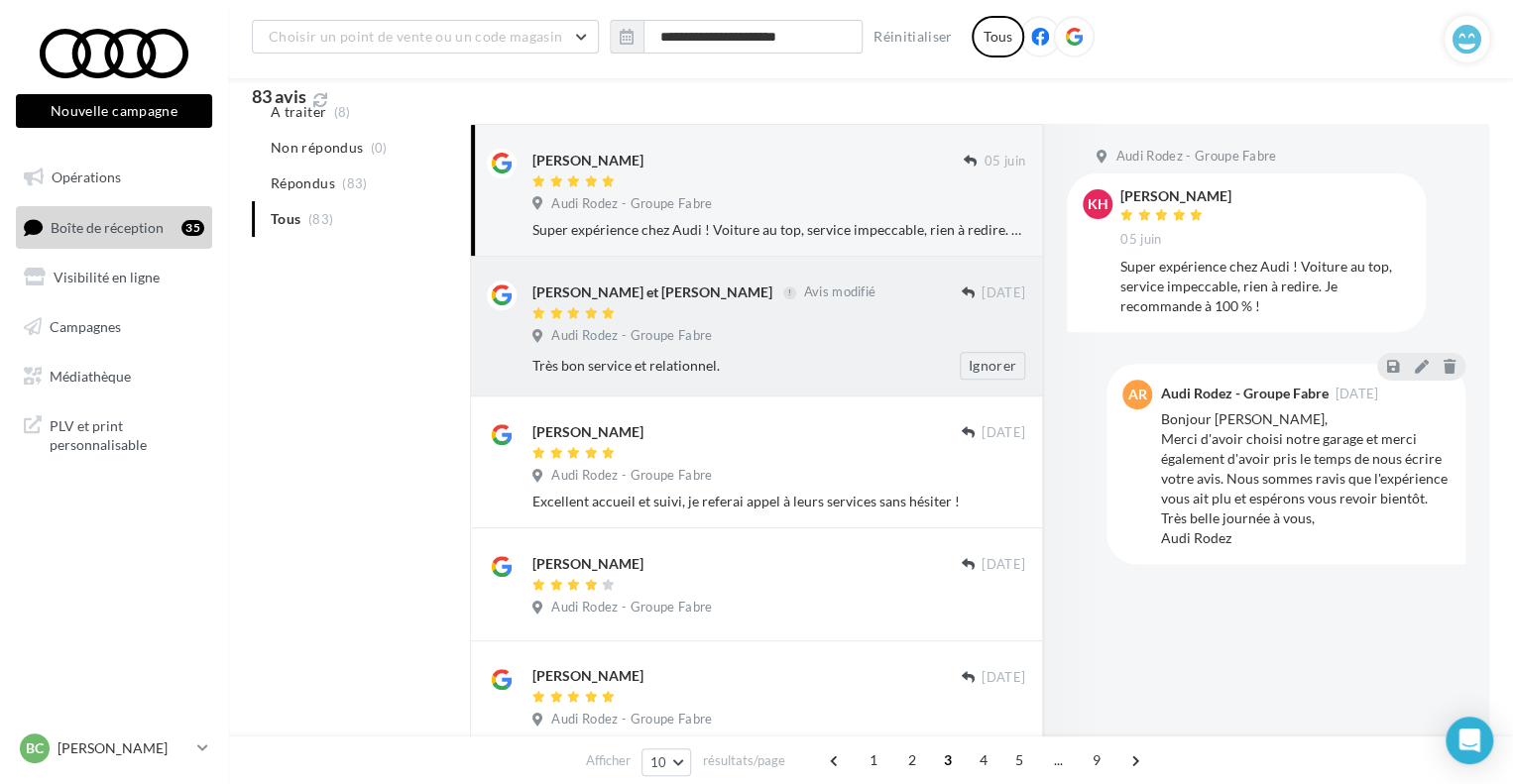 scroll, scrollTop: 151, scrollLeft: 0, axis: vertical 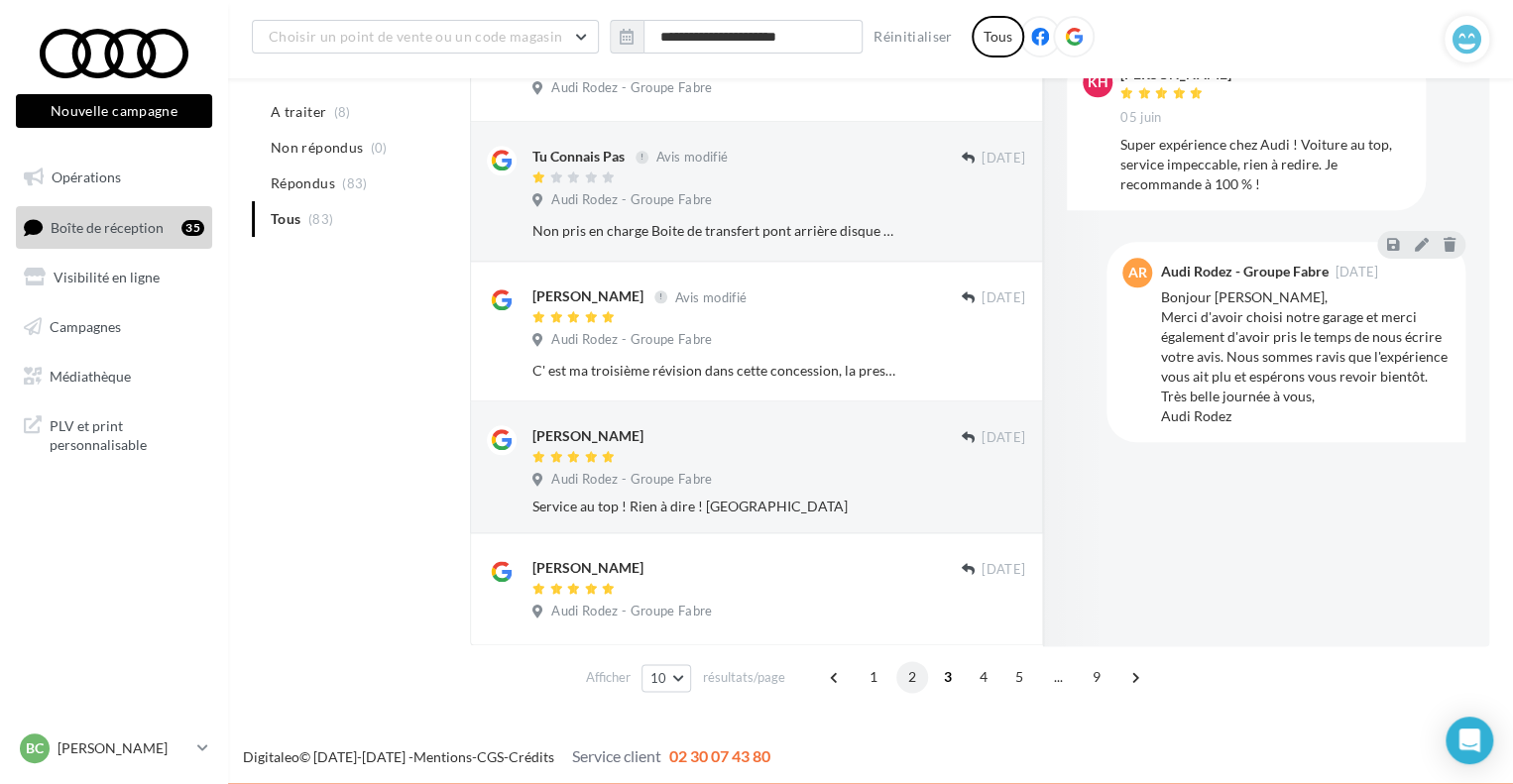 click on "2" at bounding box center [912, 677] 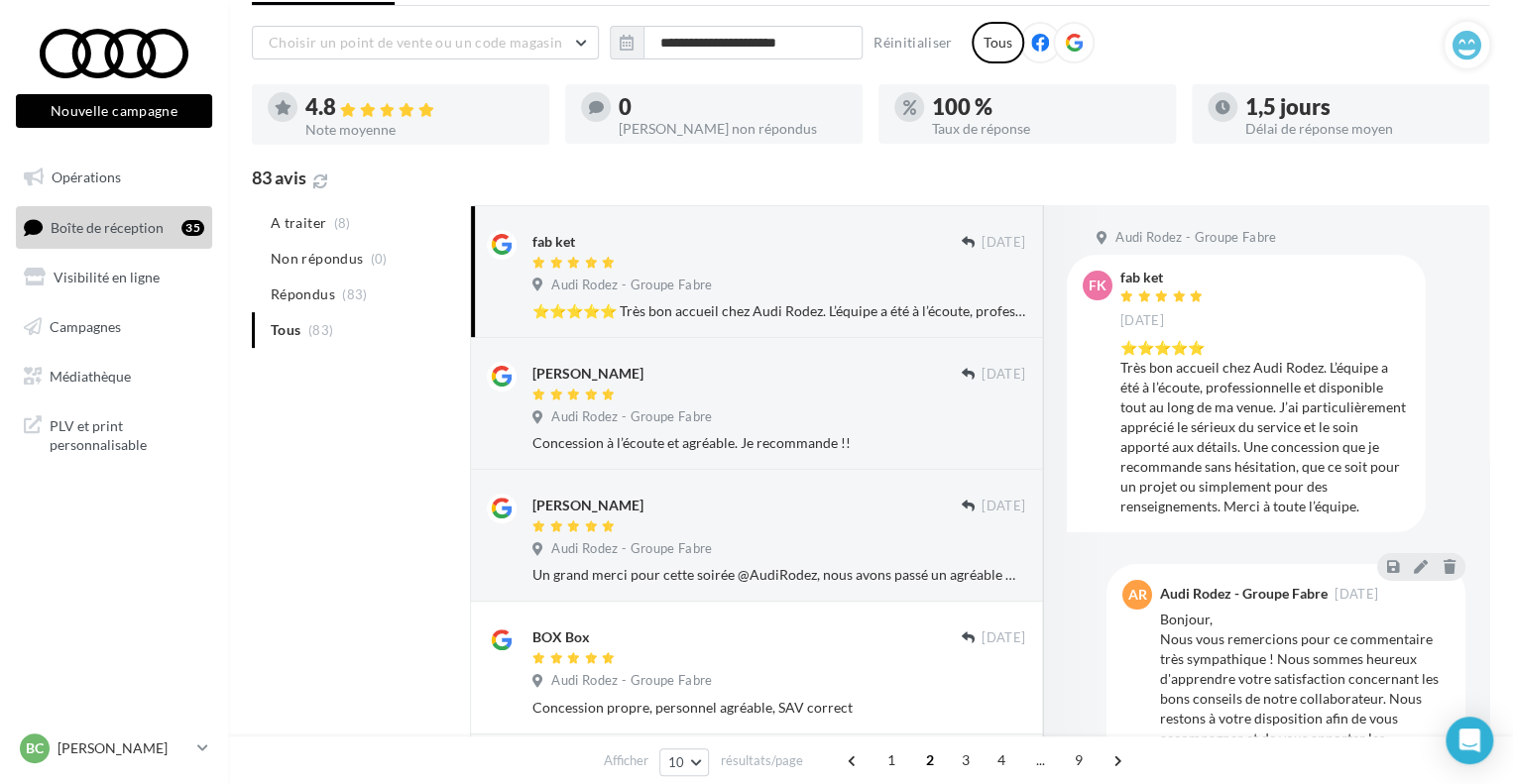 scroll, scrollTop: 4, scrollLeft: 0, axis: vertical 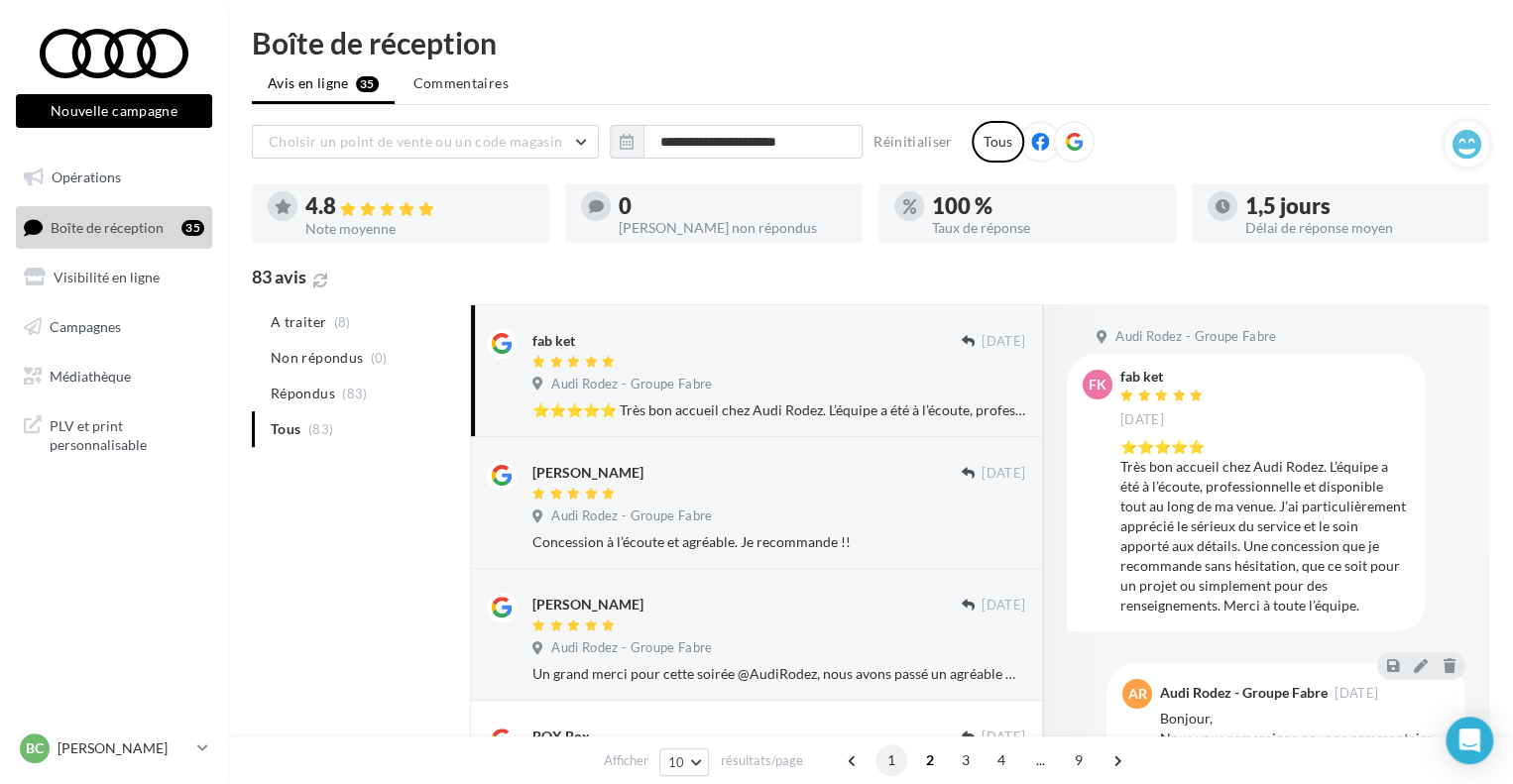 click on "1" at bounding box center (891, 760) 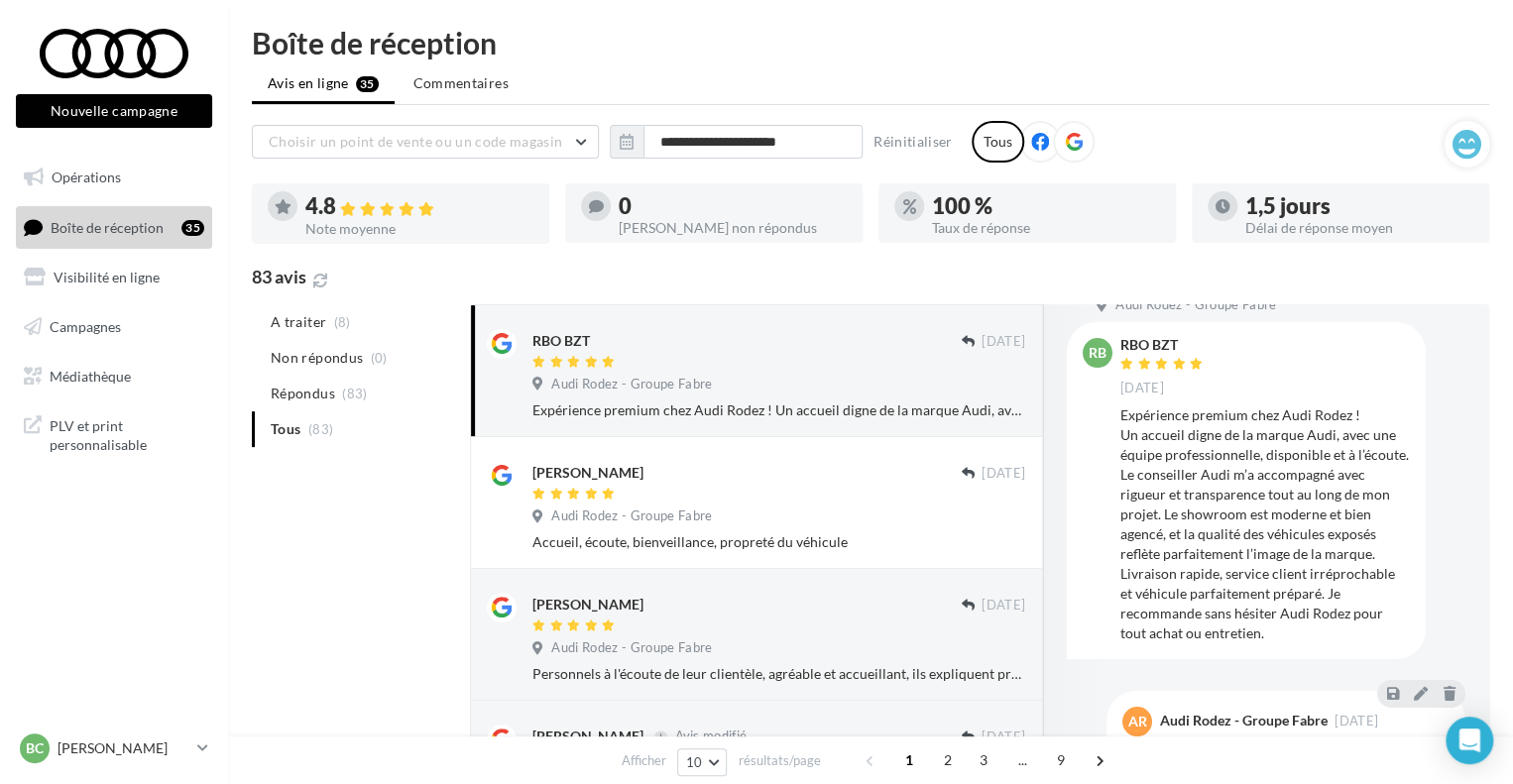scroll, scrollTop: 48, scrollLeft: 0, axis: vertical 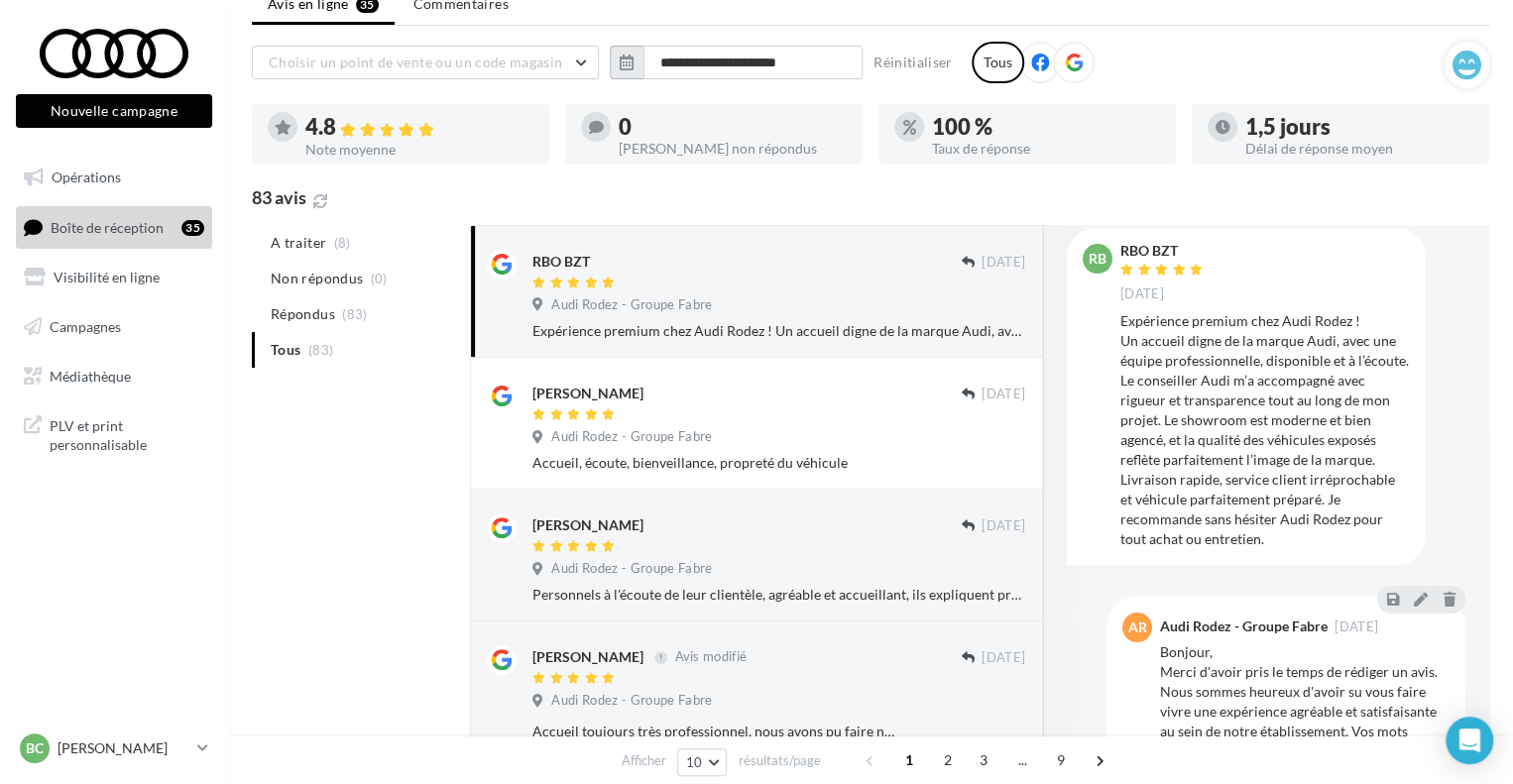 click at bounding box center [627, 62] 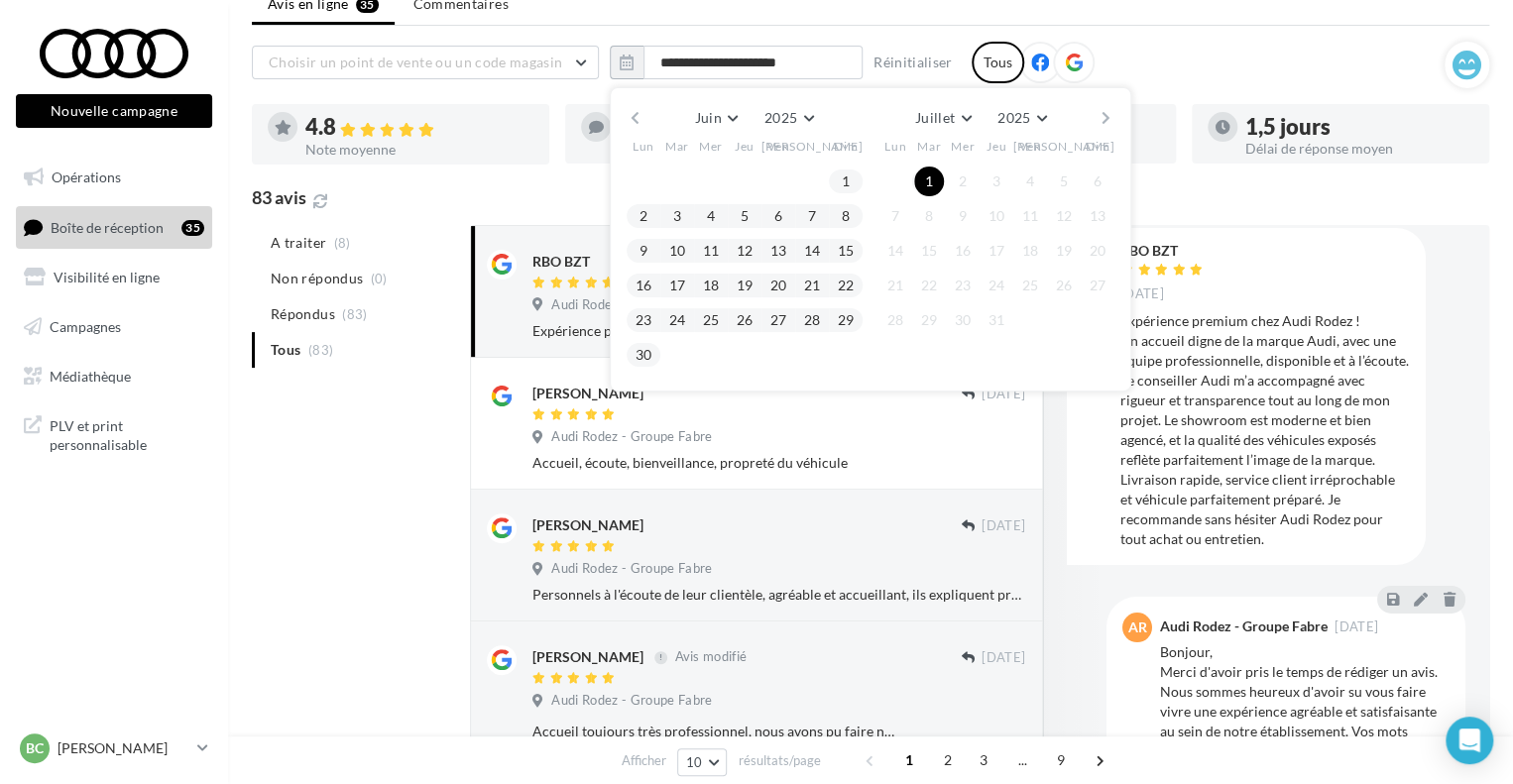 click at bounding box center (635, 118) 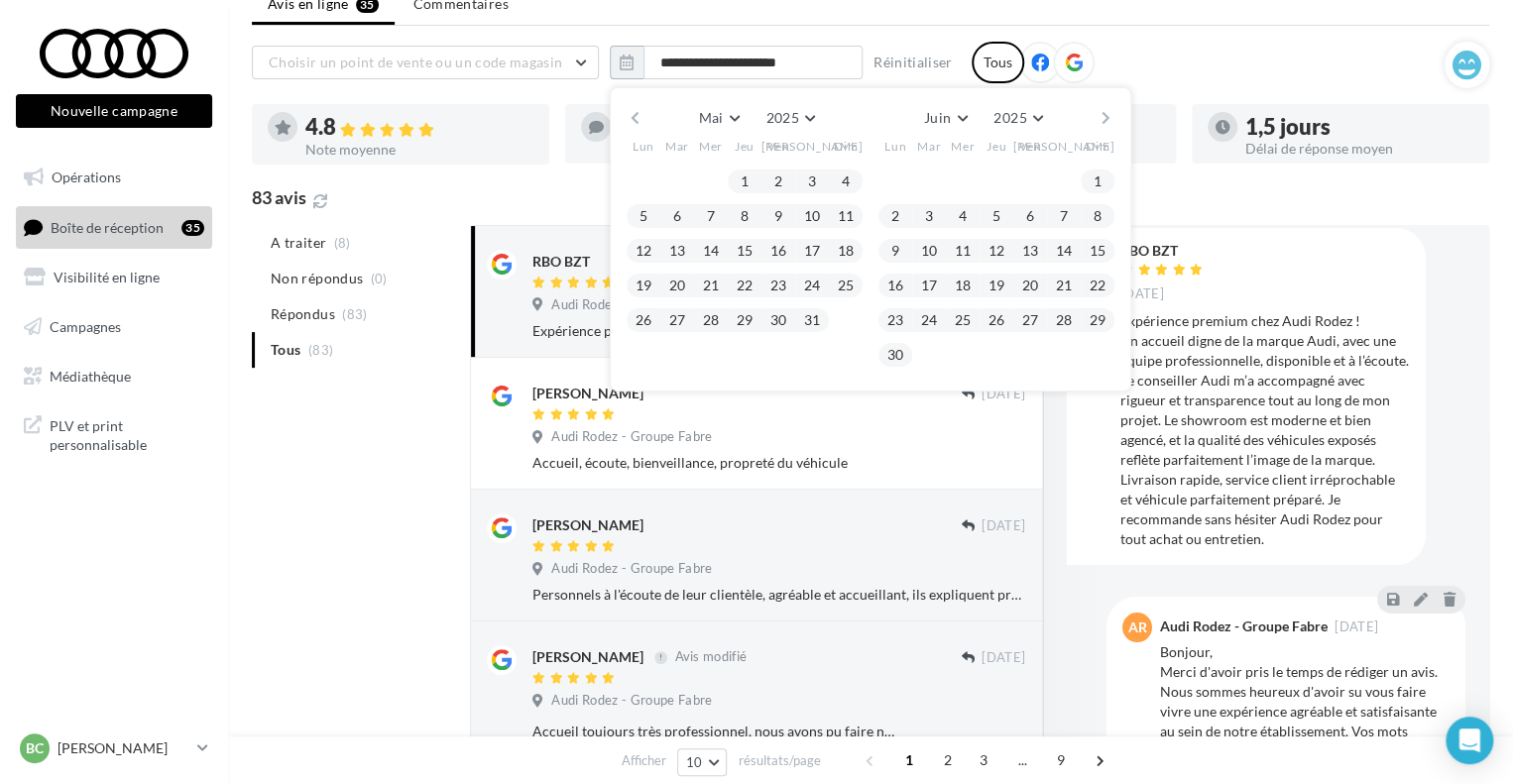 click at bounding box center [635, 118] 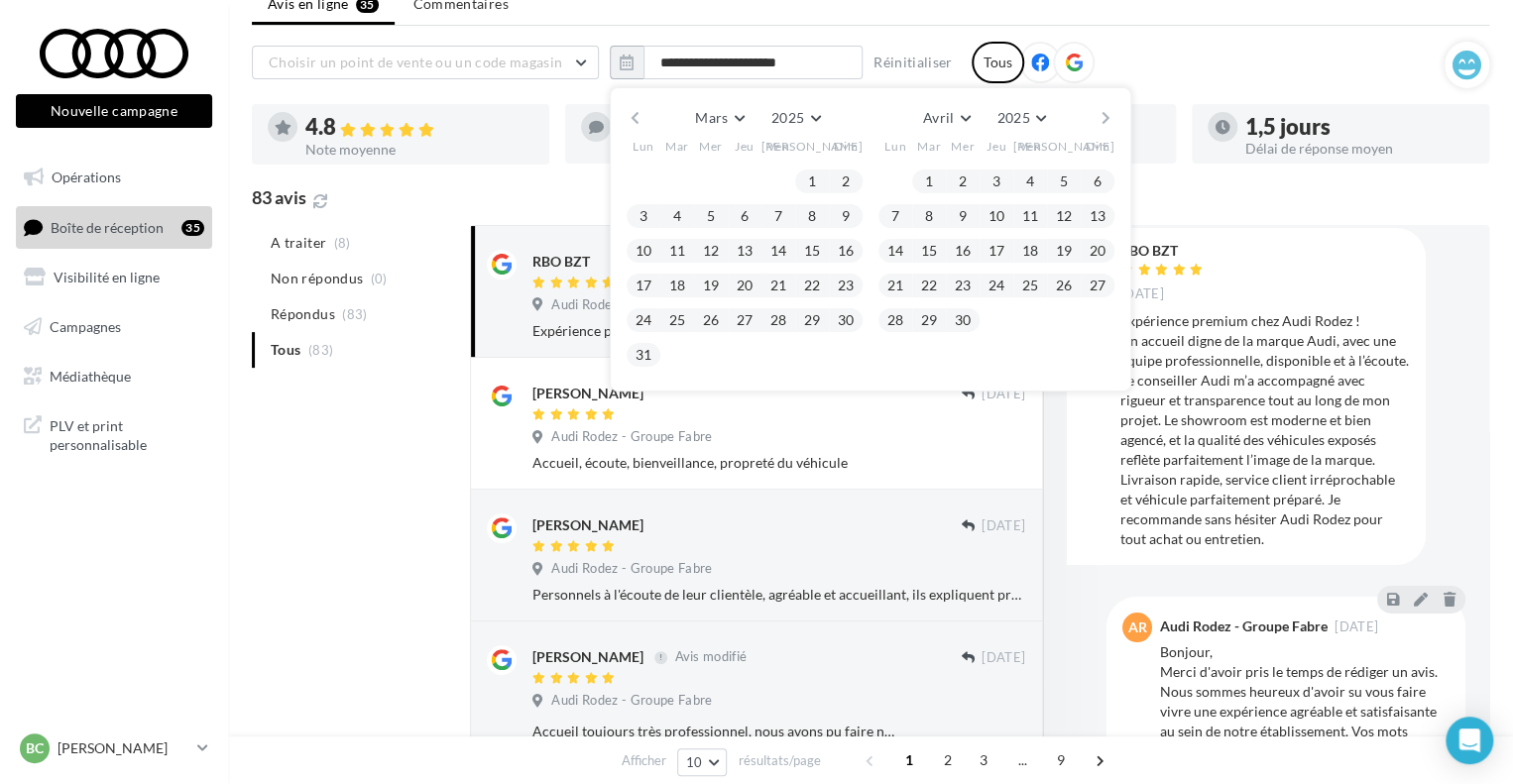 click at bounding box center (635, 118) 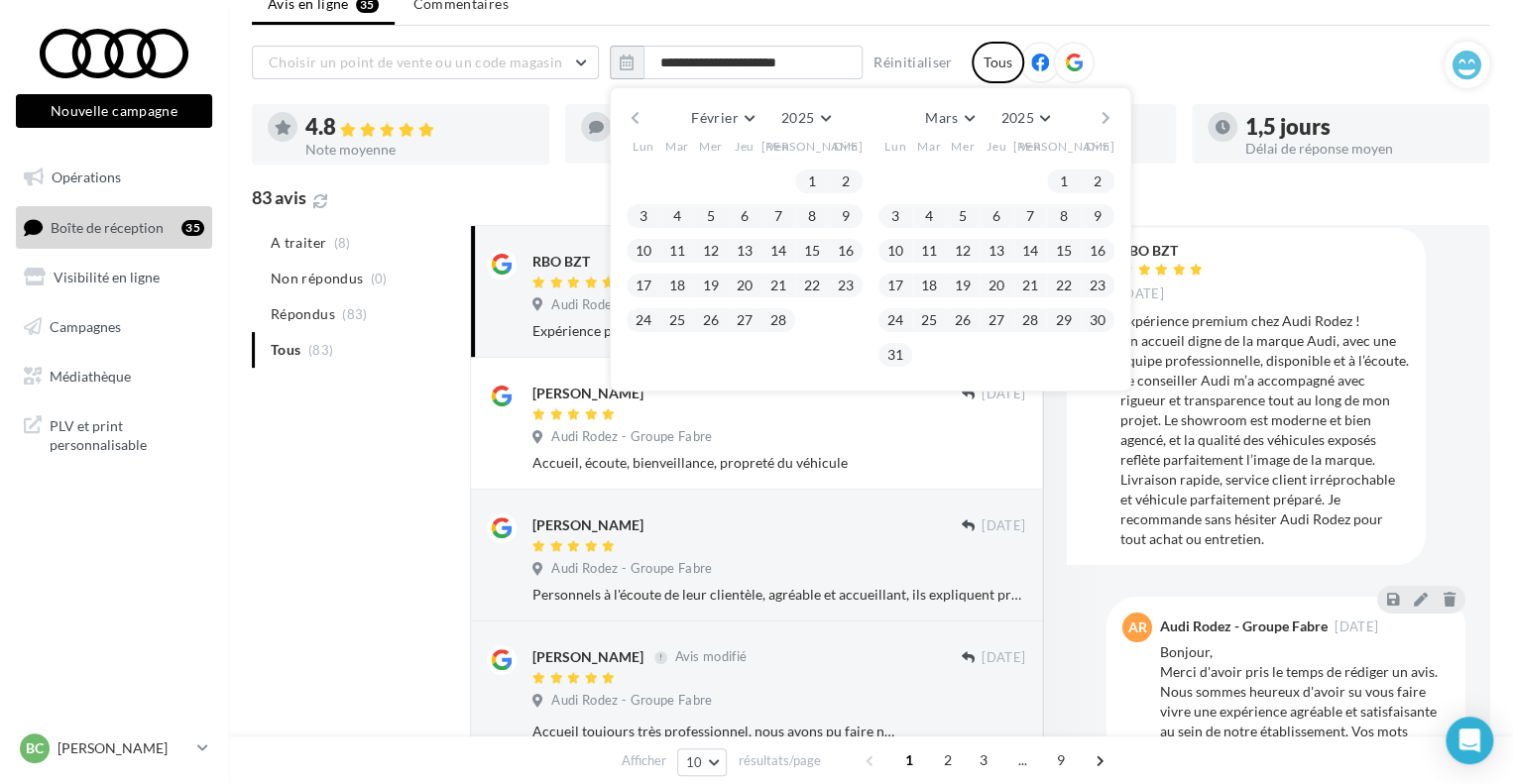 click at bounding box center [635, 118] 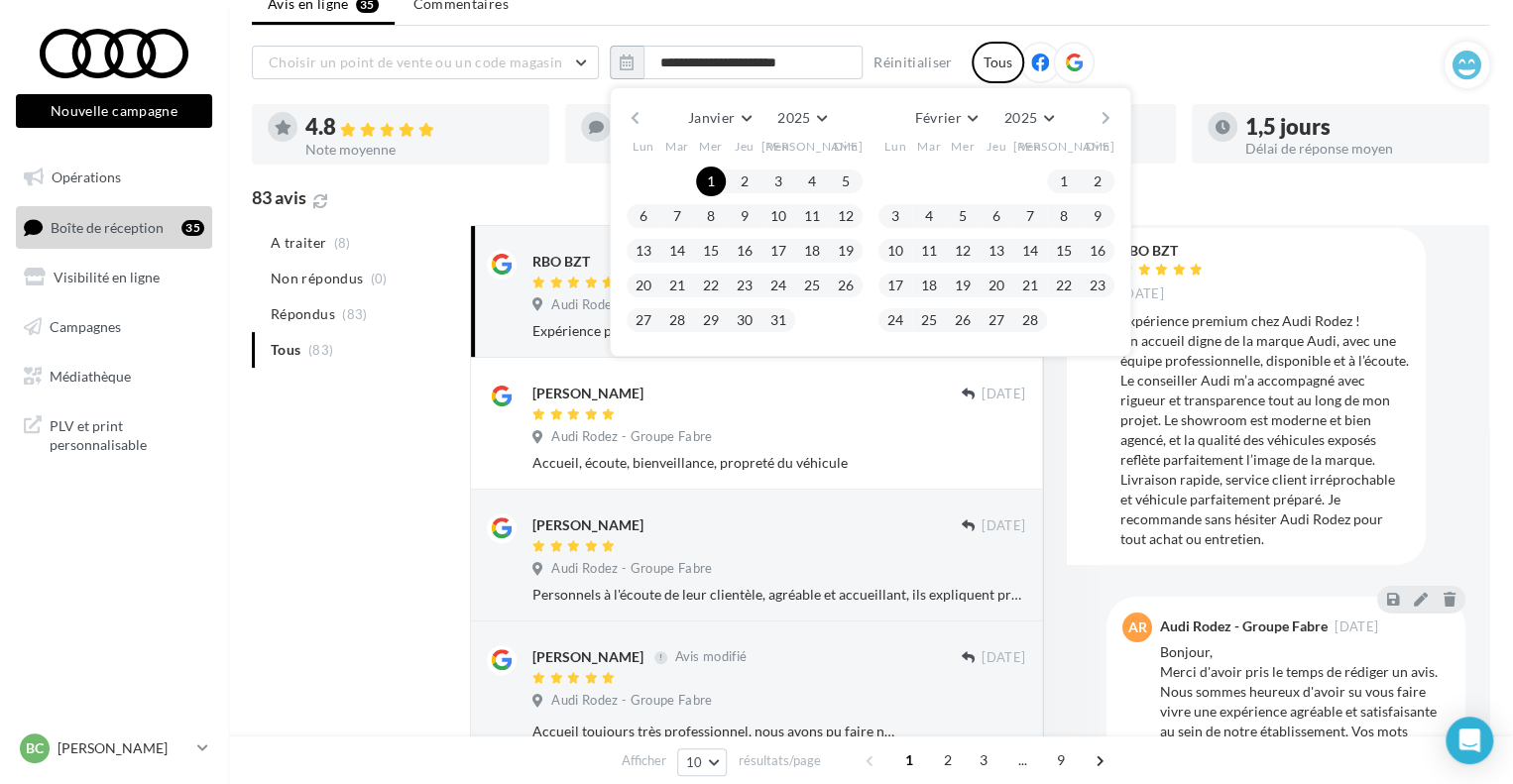 click at bounding box center (635, 118) 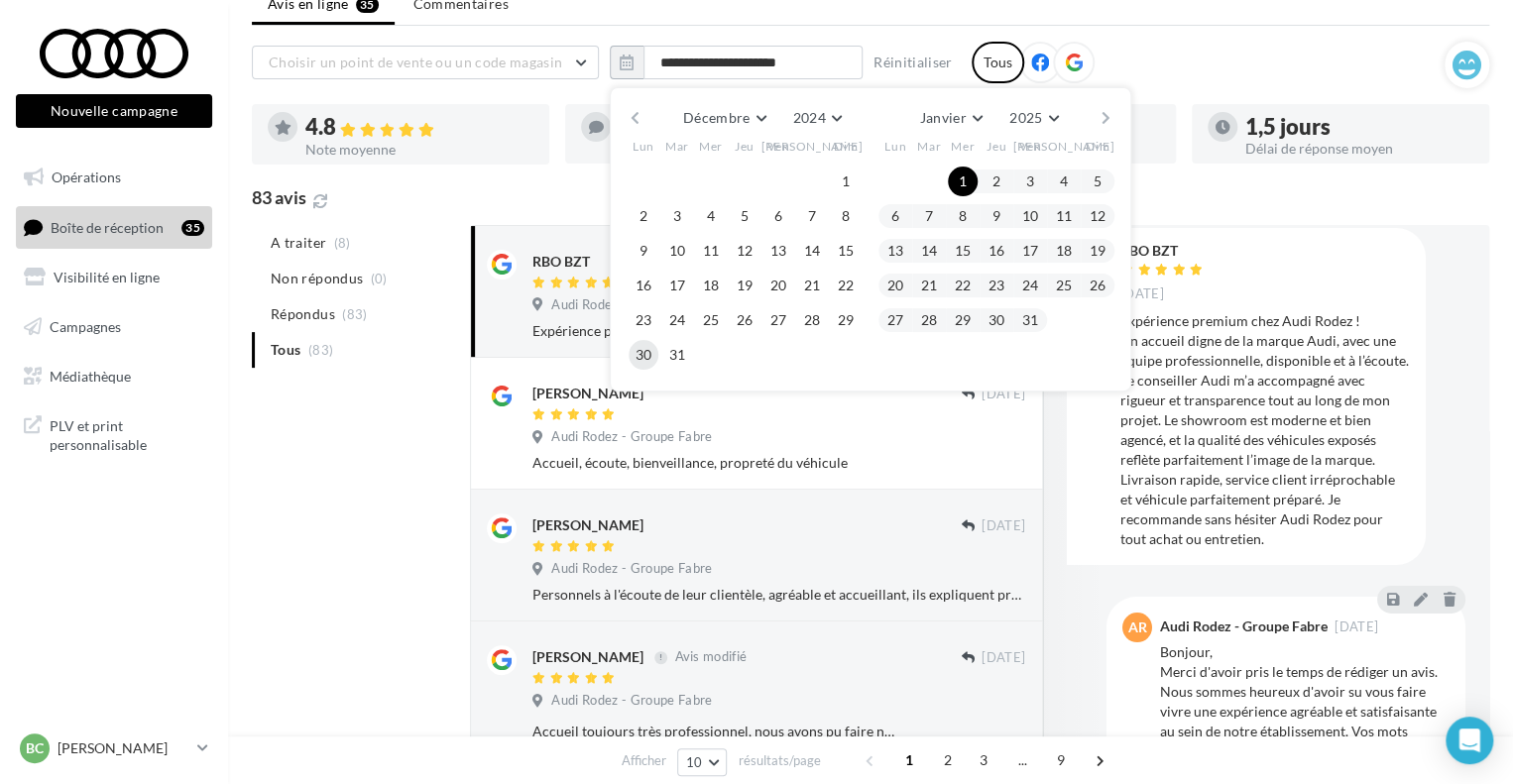 click on "30" at bounding box center [643, 355] 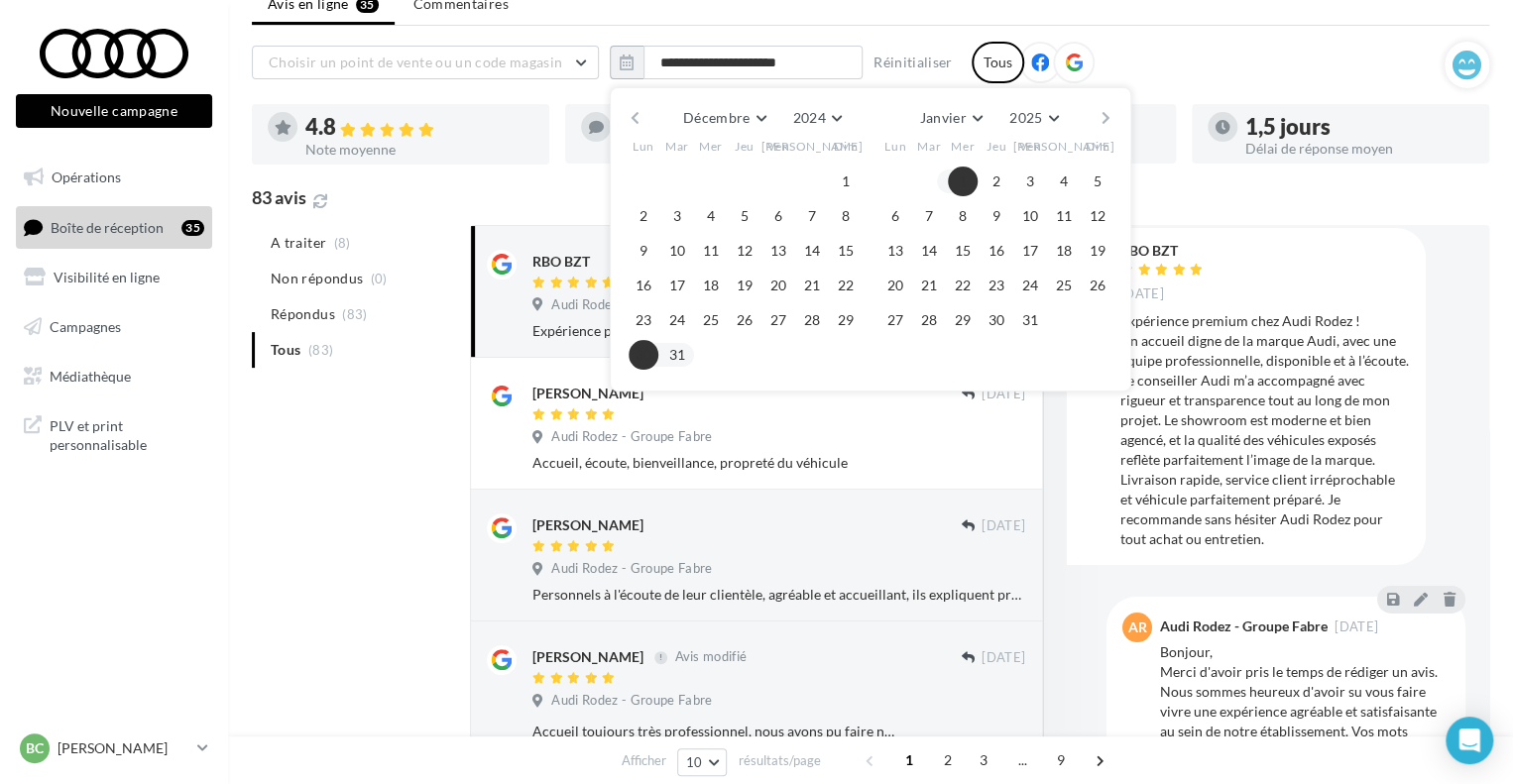 click on "1" at bounding box center (963, 181) 